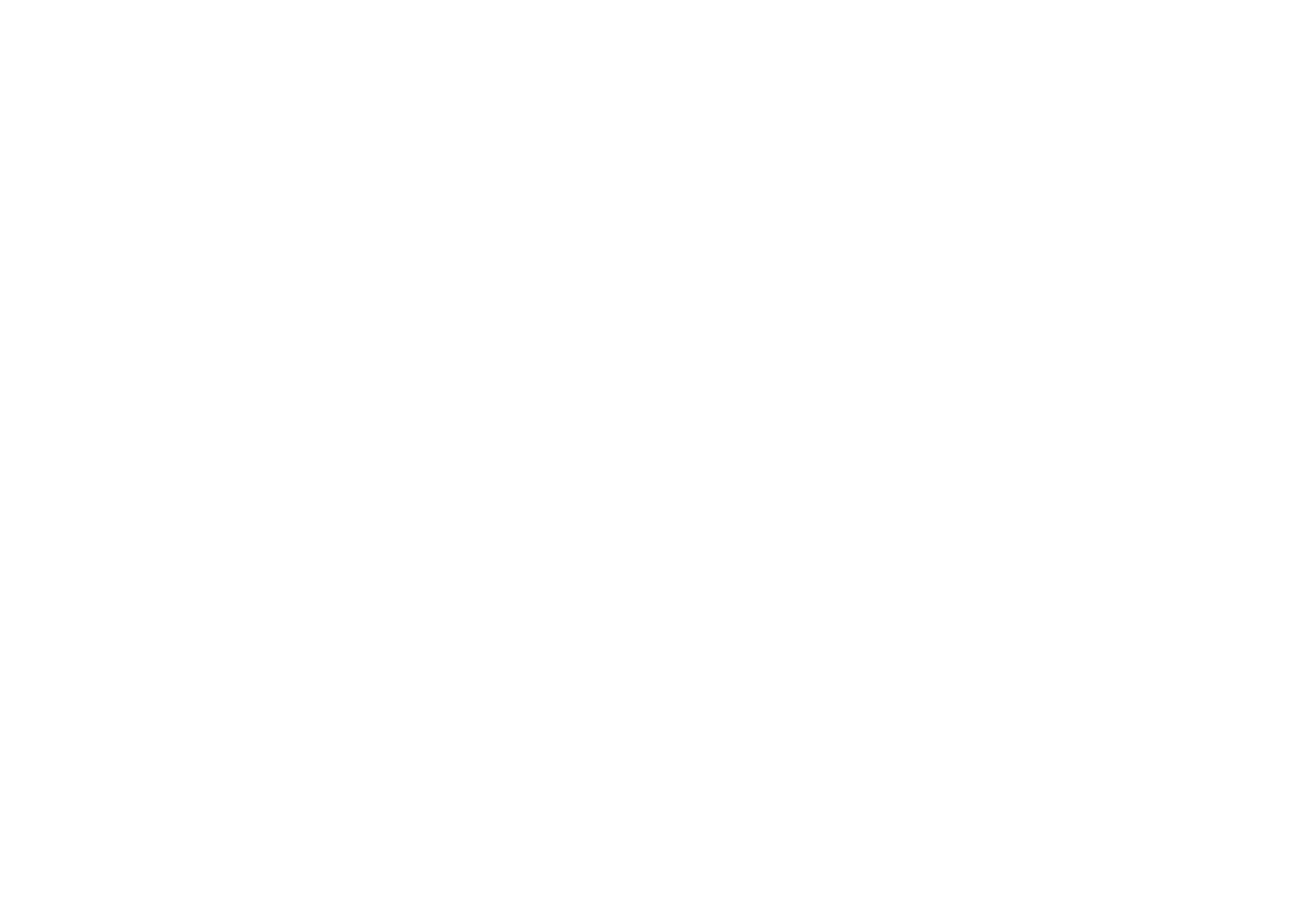 scroll, scrollTop: 0, scrollLeft: 0, axis: both 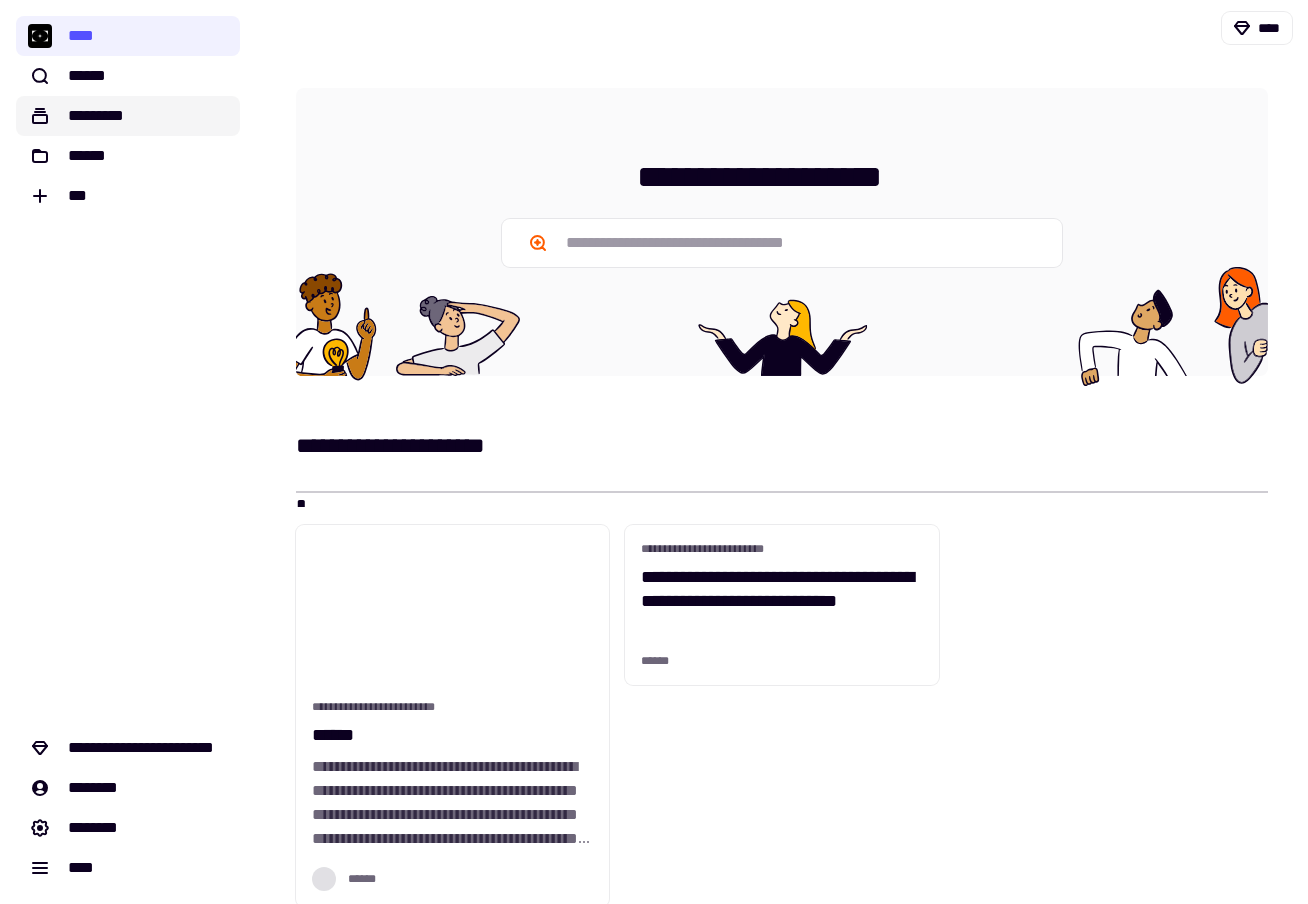 click on "*********" 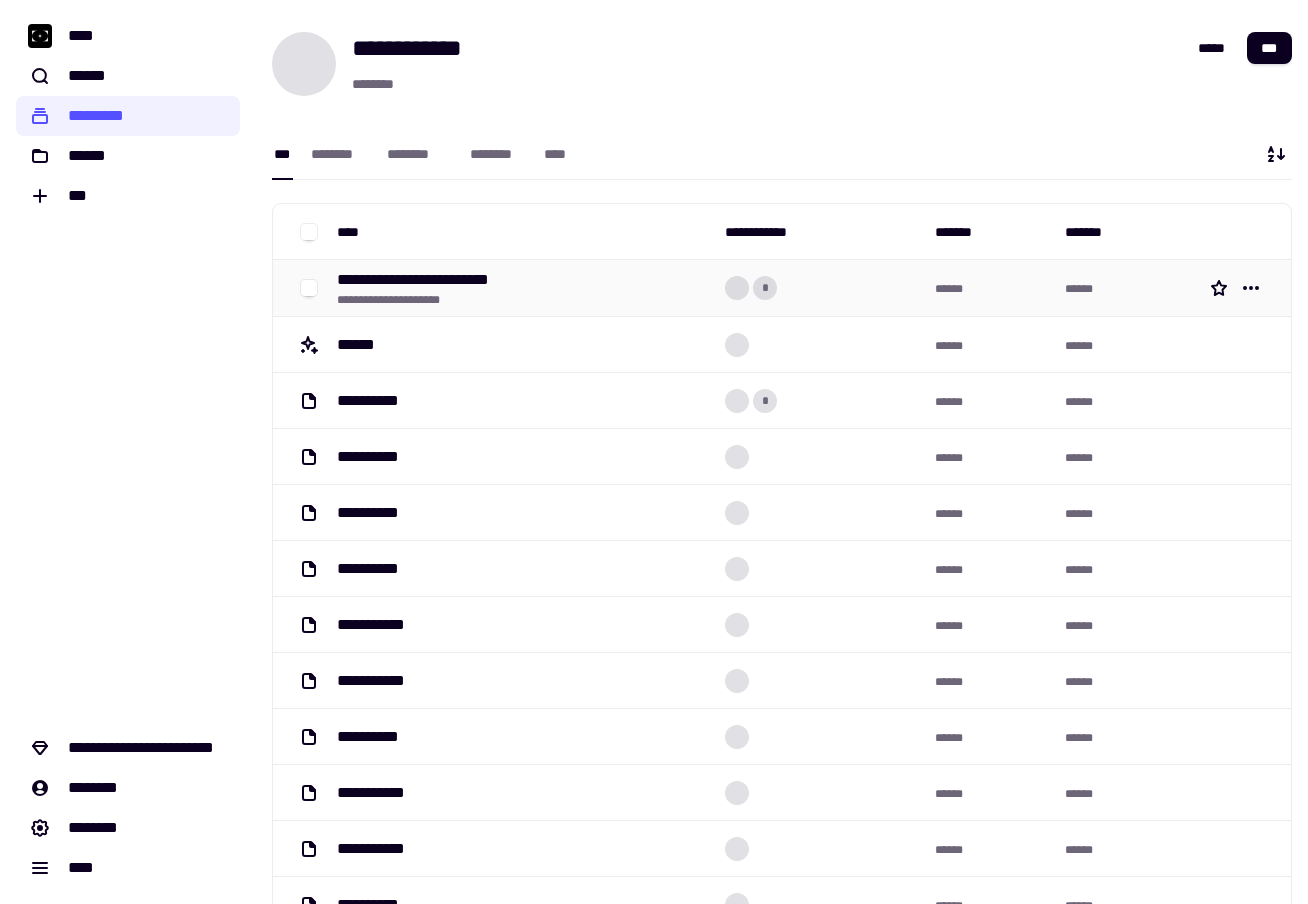 click on "**********" at bounding box center [427, 280] 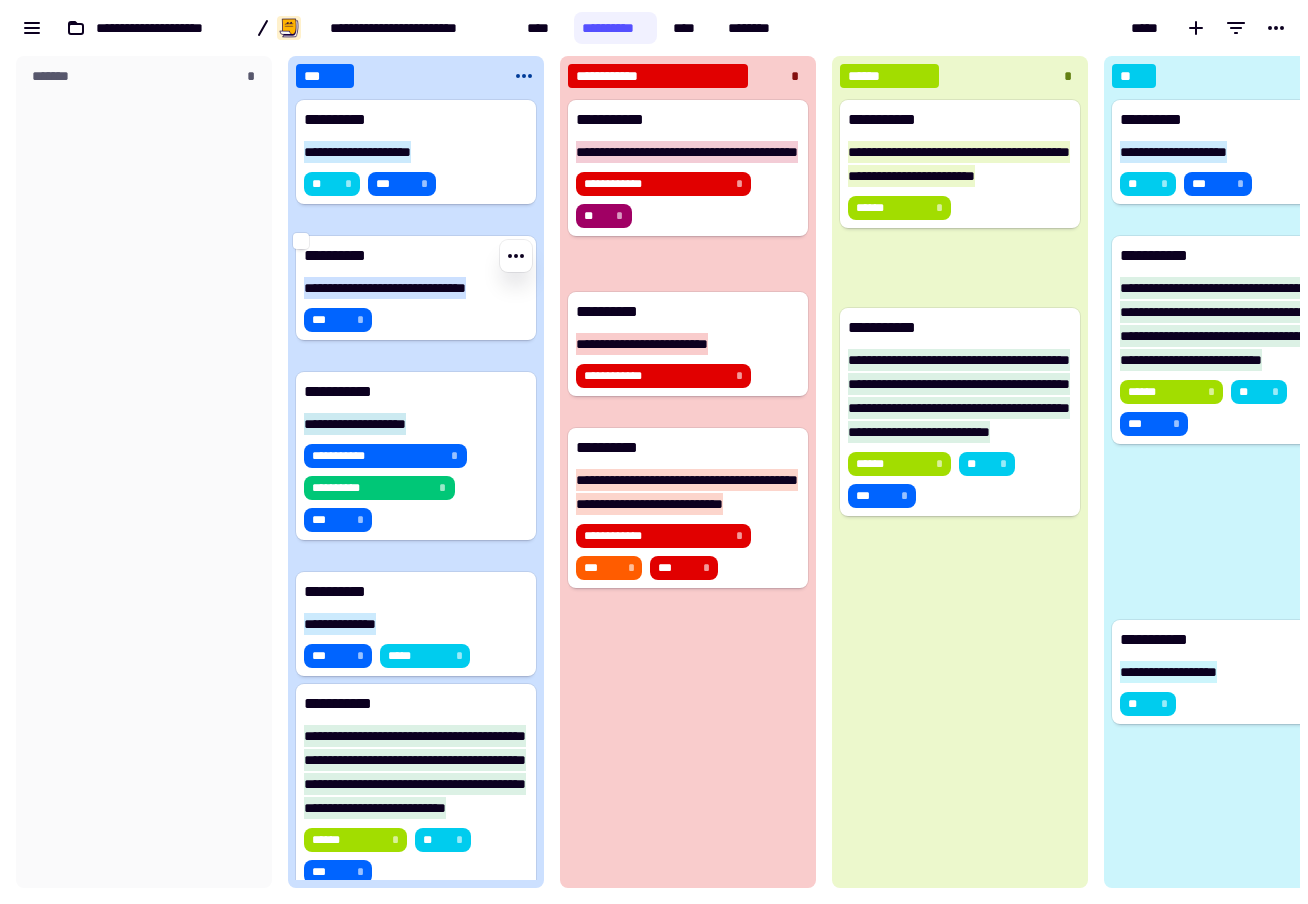 scroll, scrollTop: 1, scrollLeft: 1, axis: both 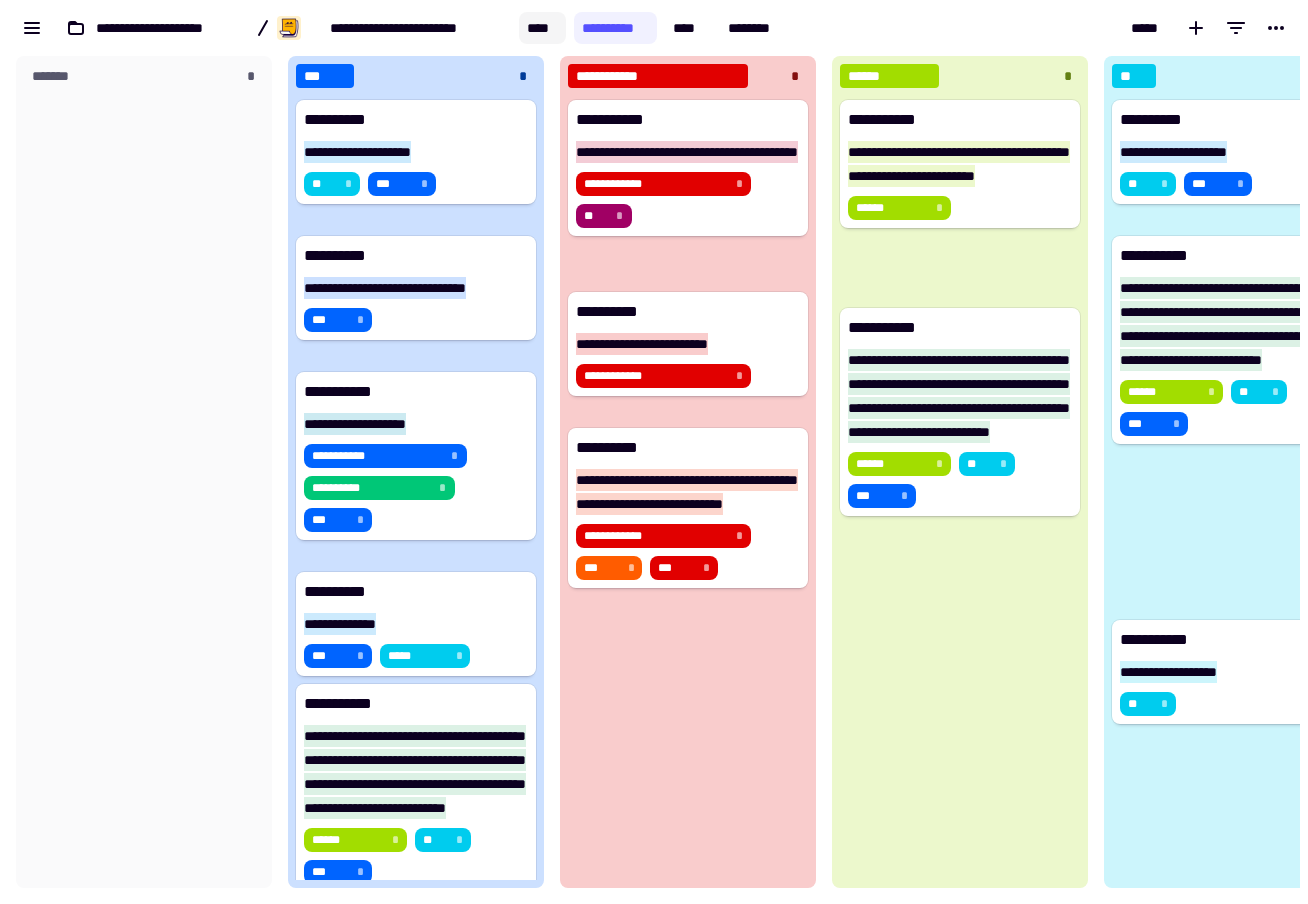 click on "****" 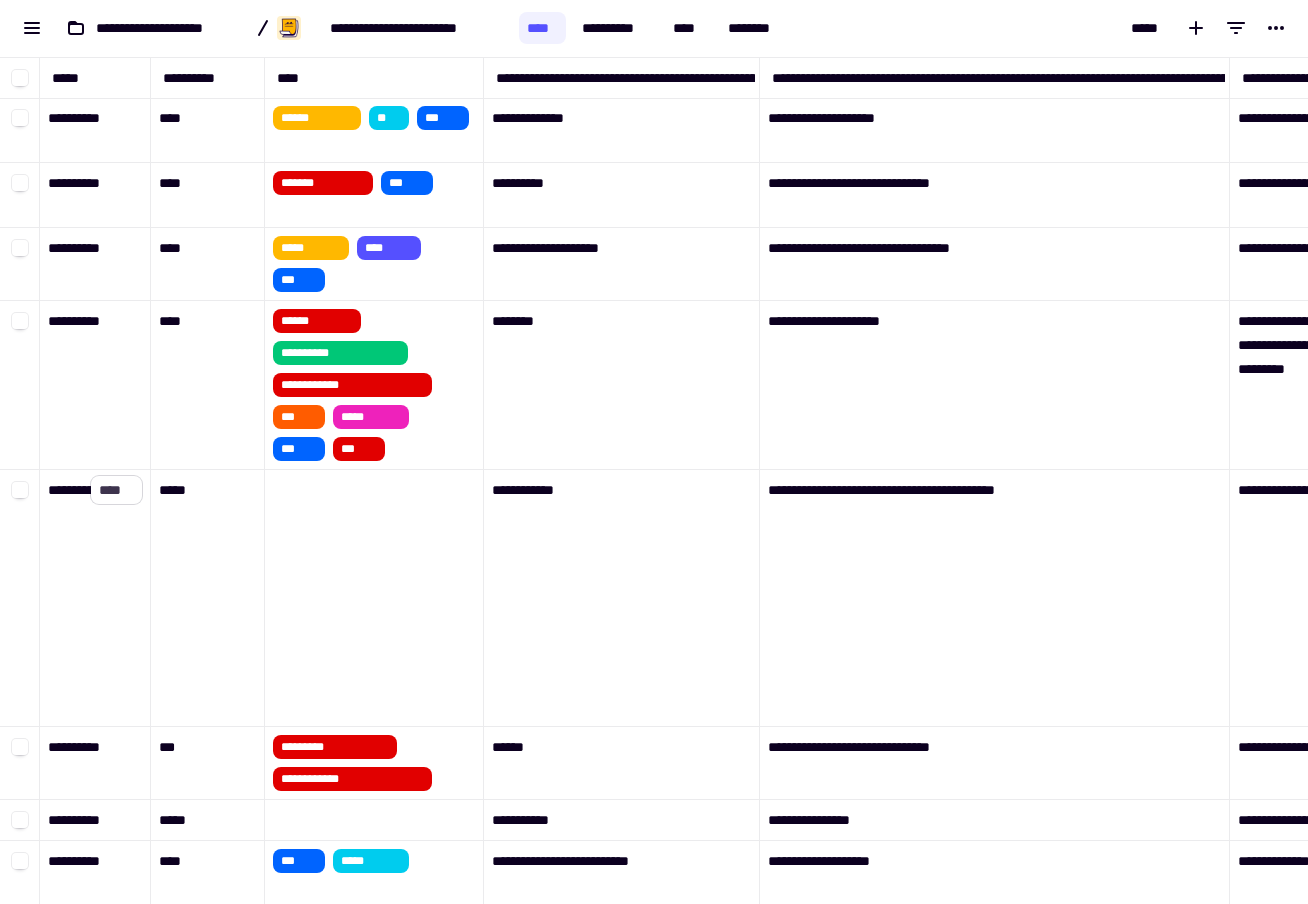 click on "****" 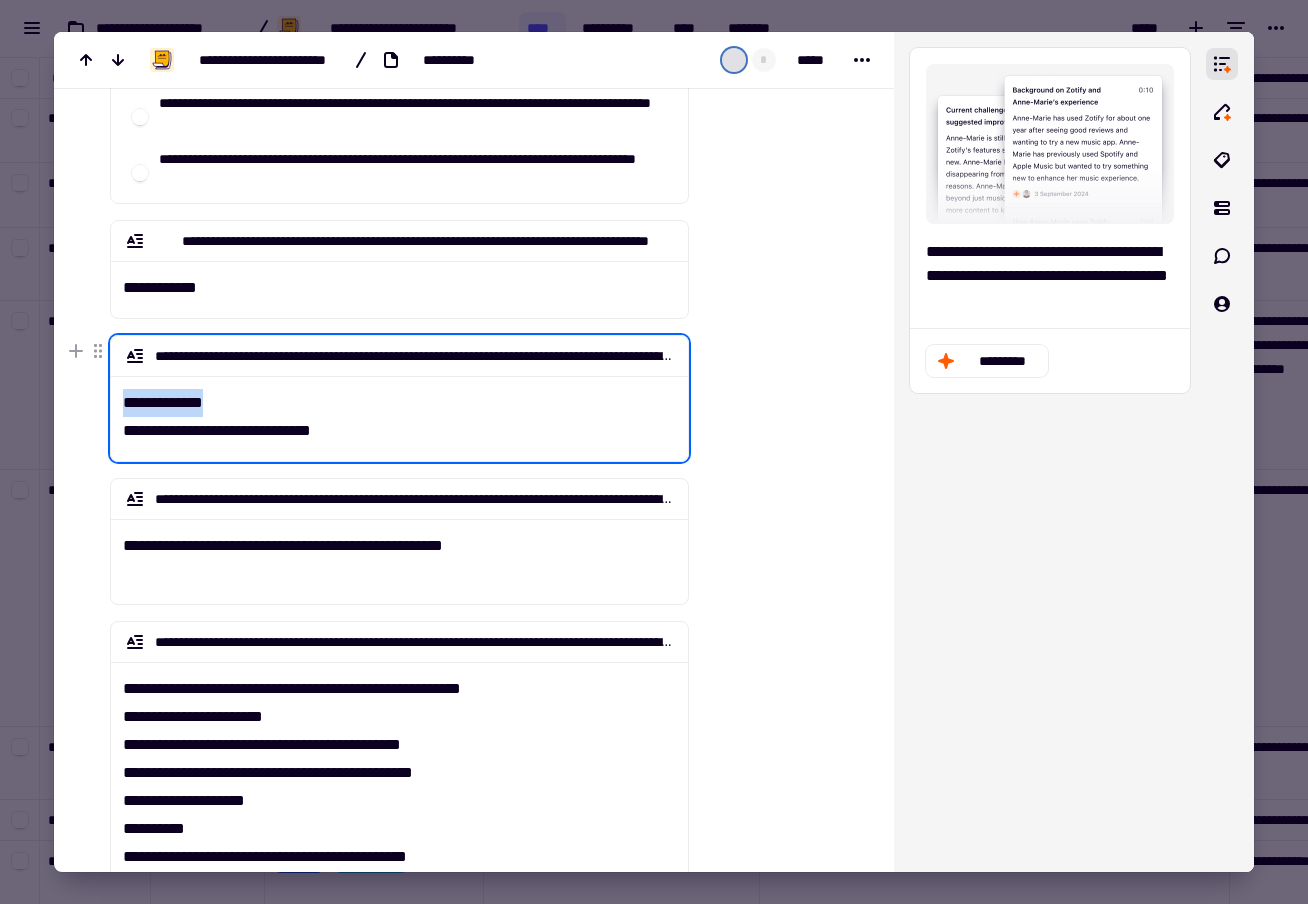 drag, startPoint x: 341, startPoint y: 402, endPoint x: 120, endPoint y: 404, distance: 221.00905 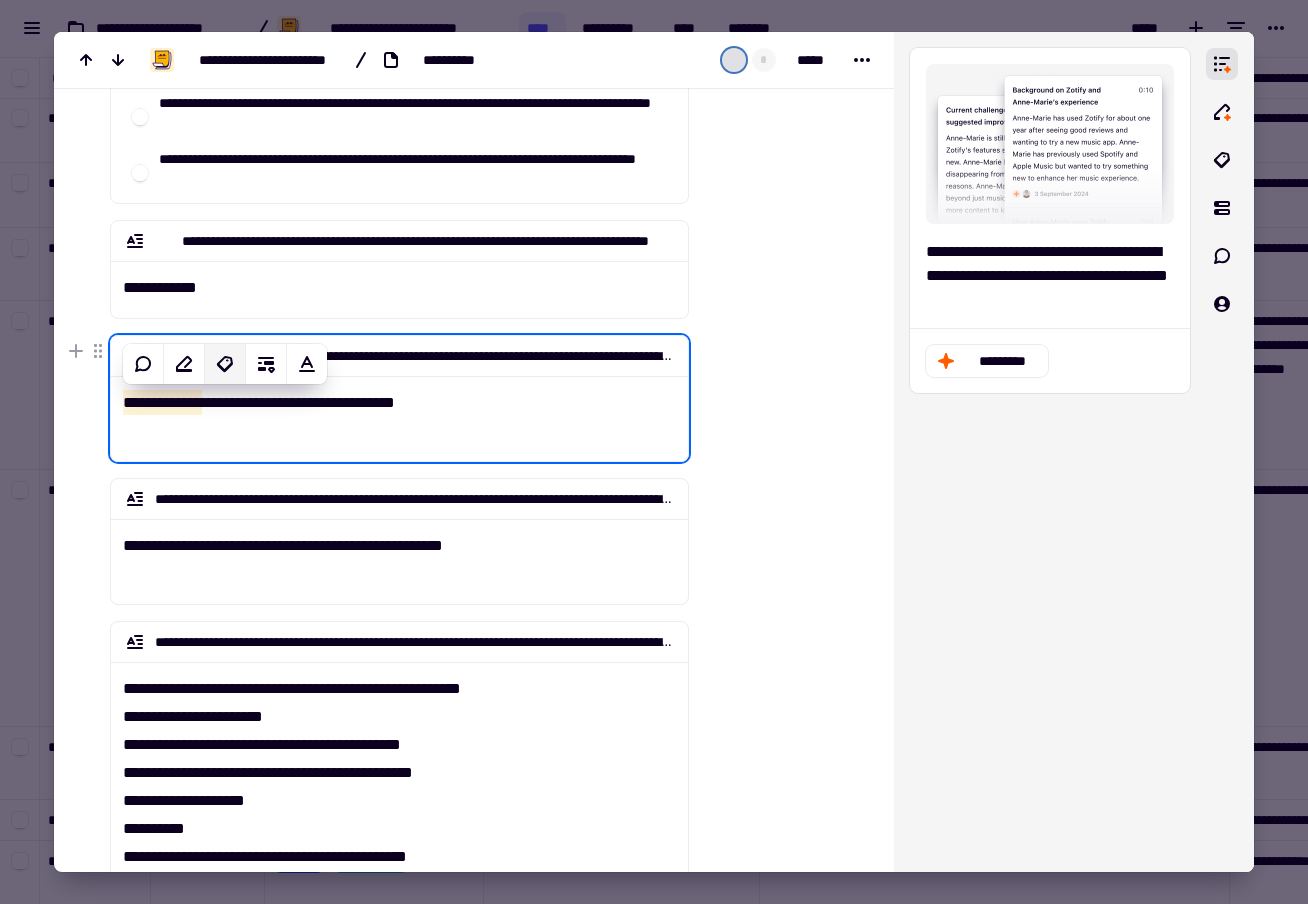 click 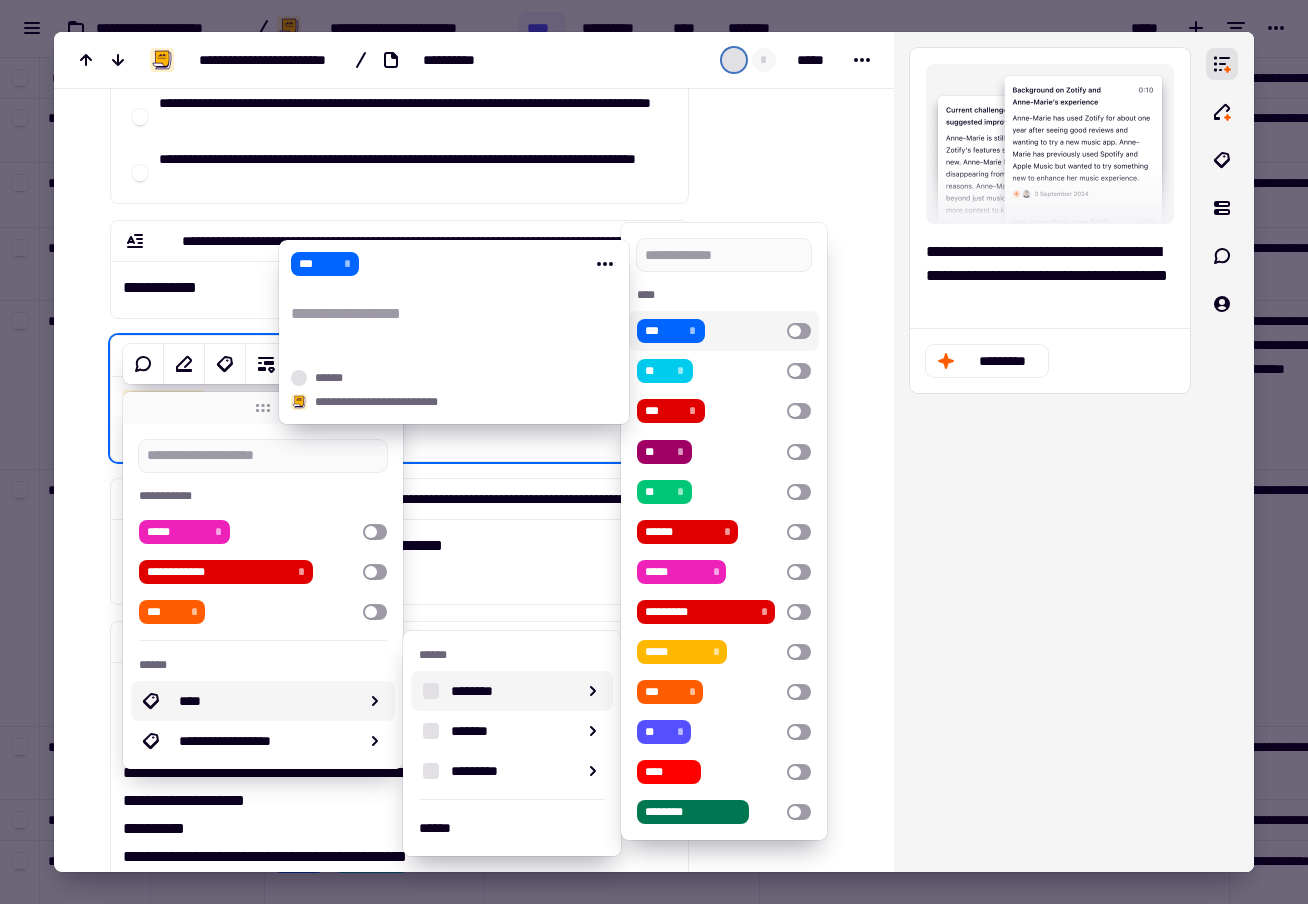 click on "***" at bounding box center [663, 331] 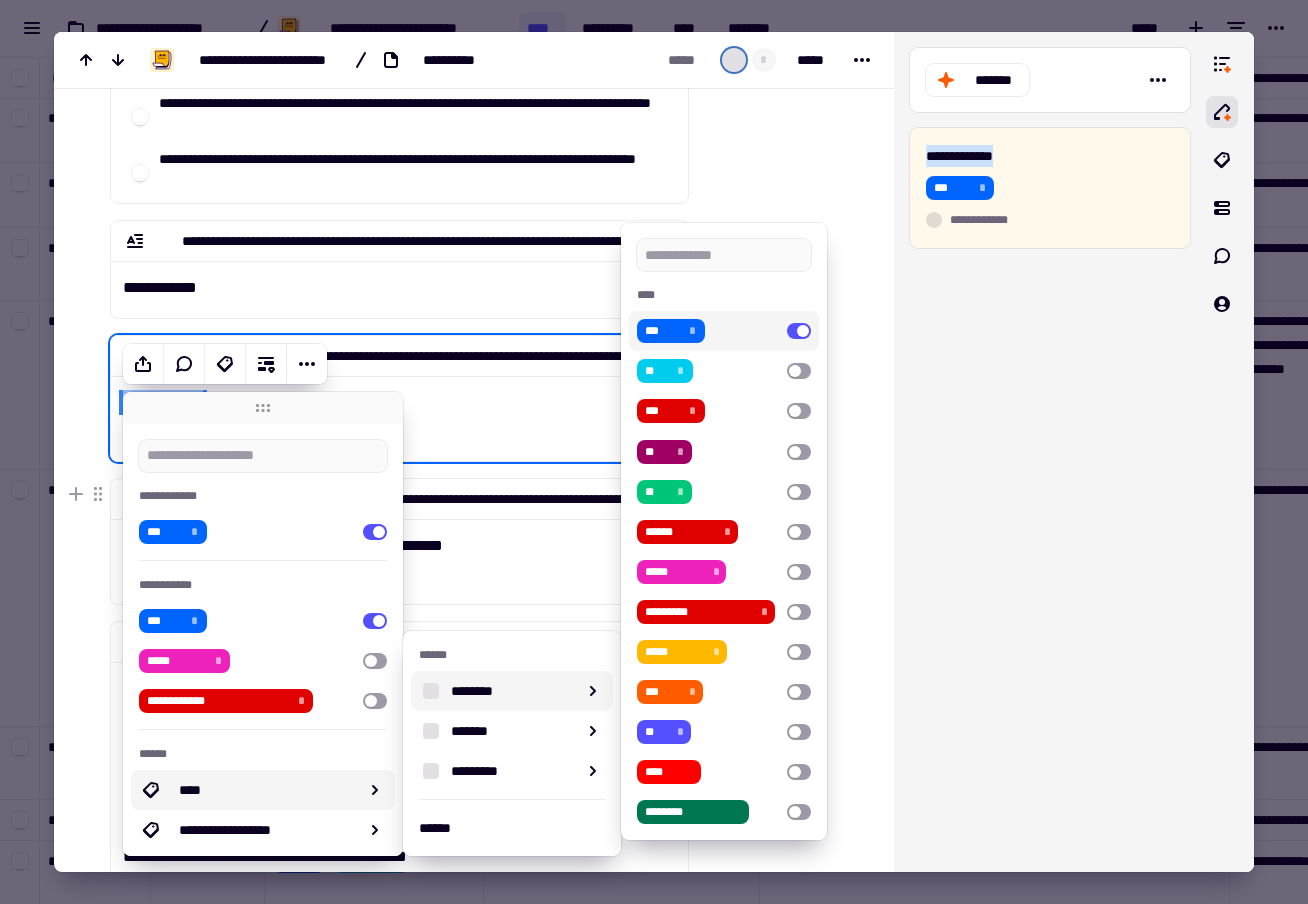 click on "**********" at bounding box center (399, 553) 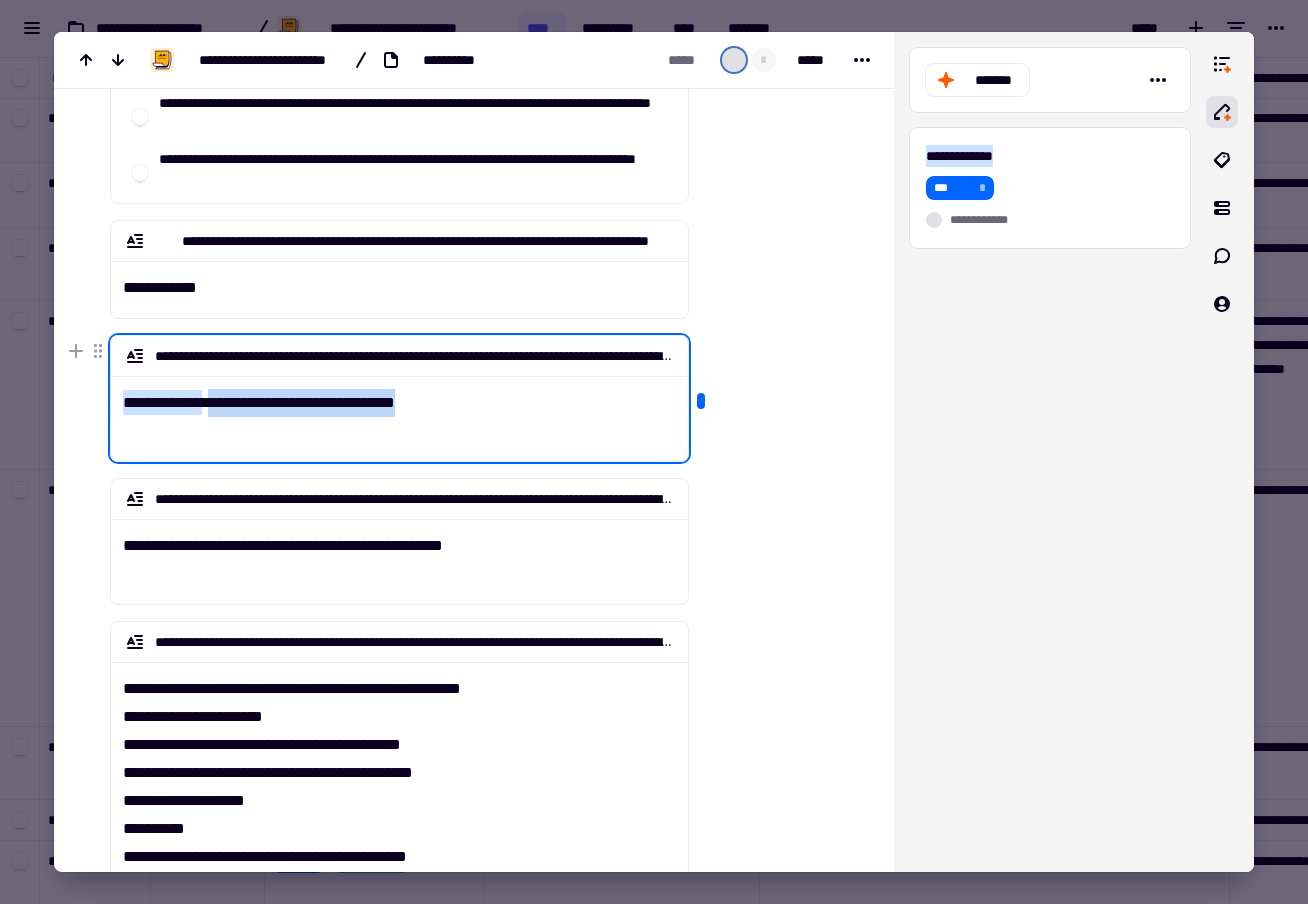 drag, startPoint x: 121, startPoint y: 427, endPoint x: 628, endPoint y: 419, distance: 507.0631 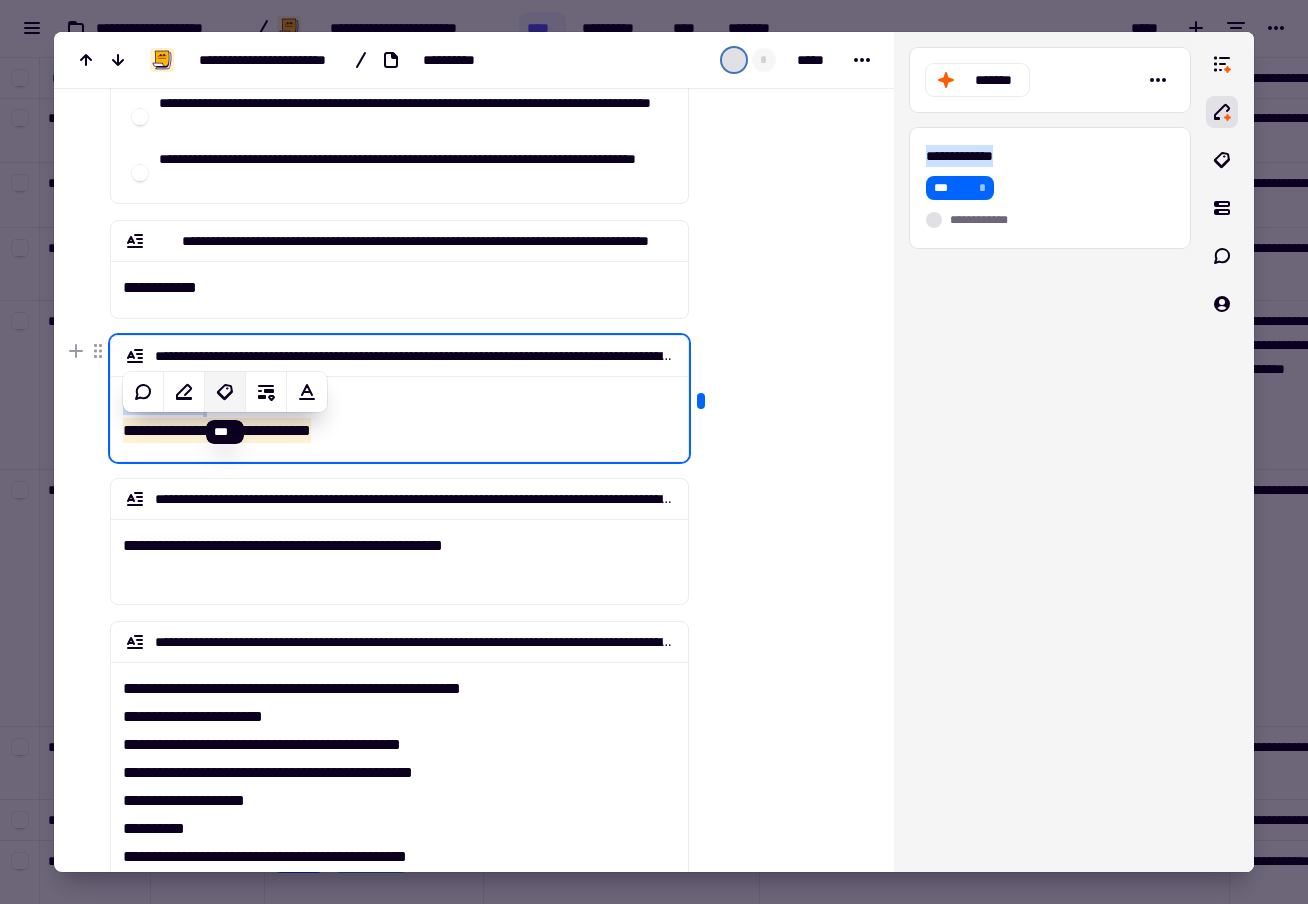click 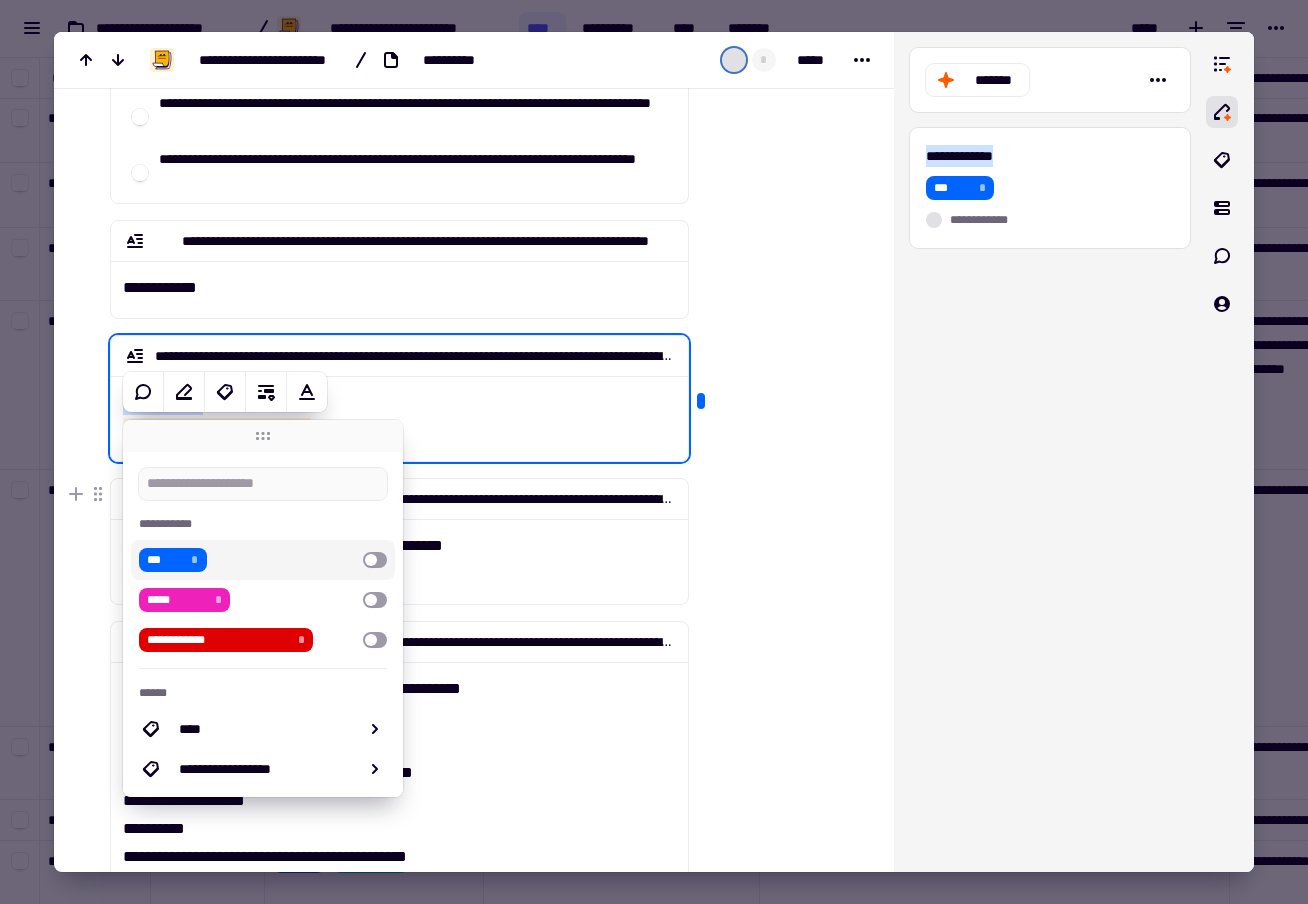 click on "*** *" at bounding box center (173, 560) 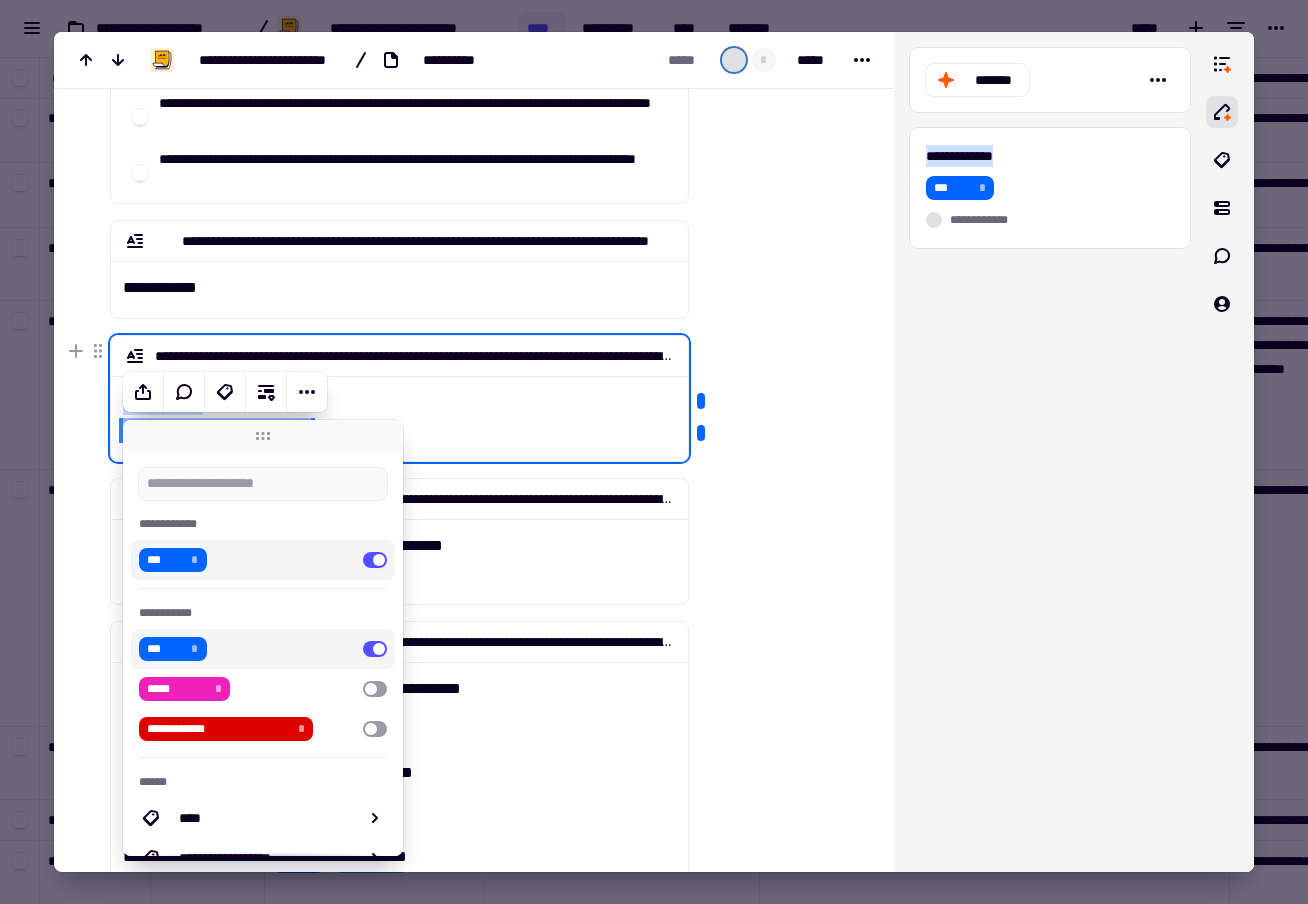 click at bounding box center [777, -525] 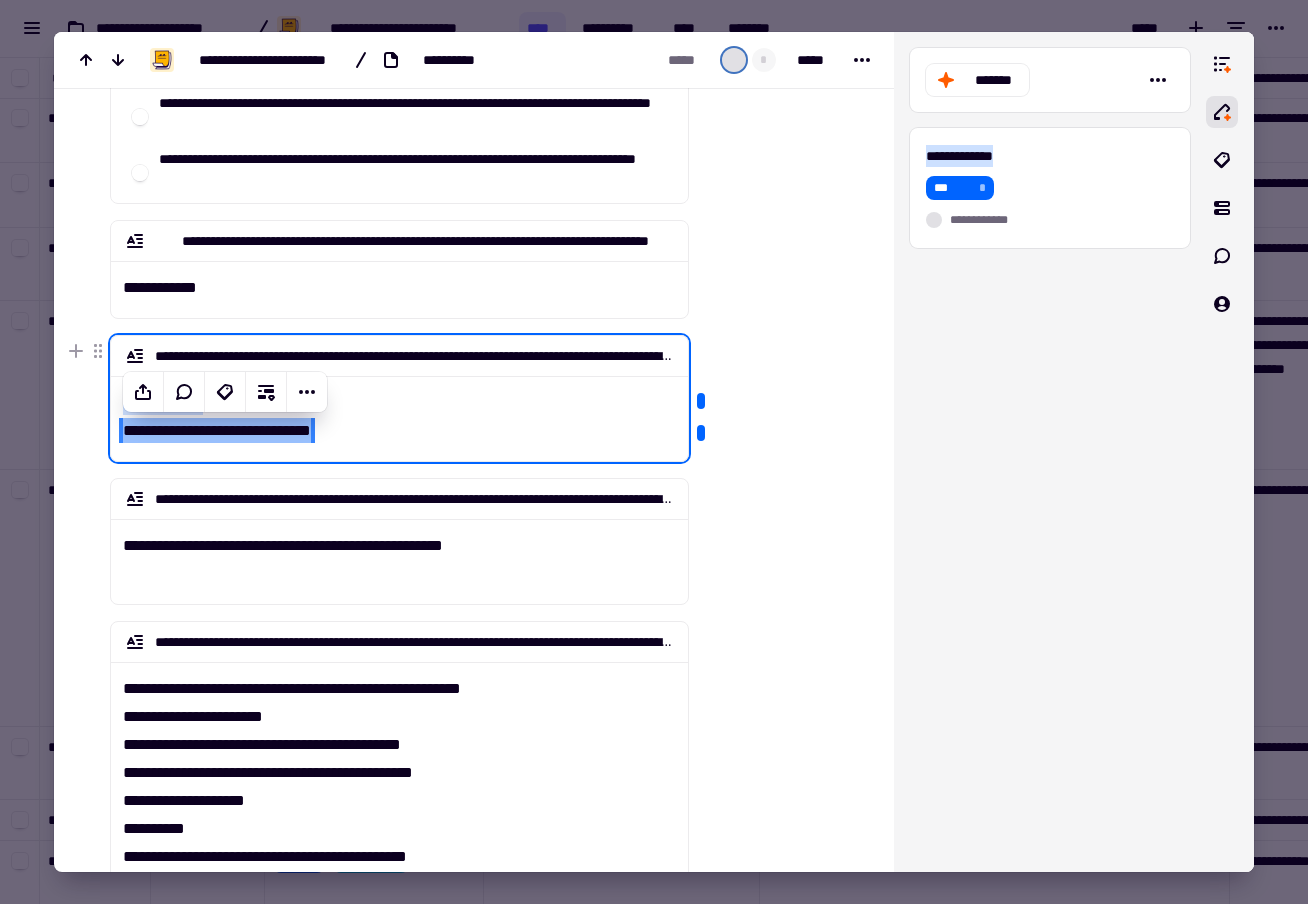 click at bounding box center [779, -1280] 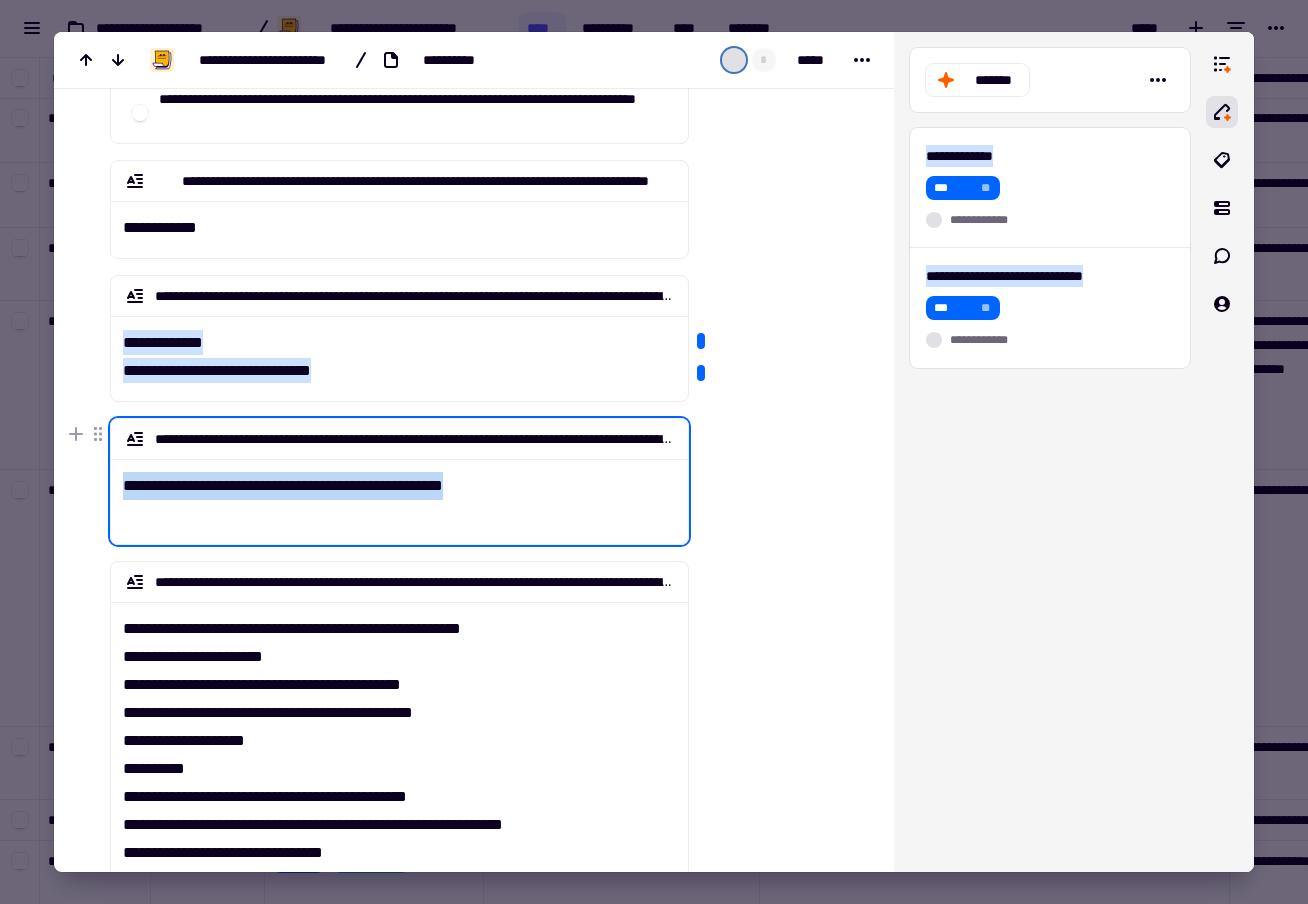 drag, startPoint x: 433, startPoint y: 515, endPoint x: 117, endPoint y: 489, distance: 317.0678 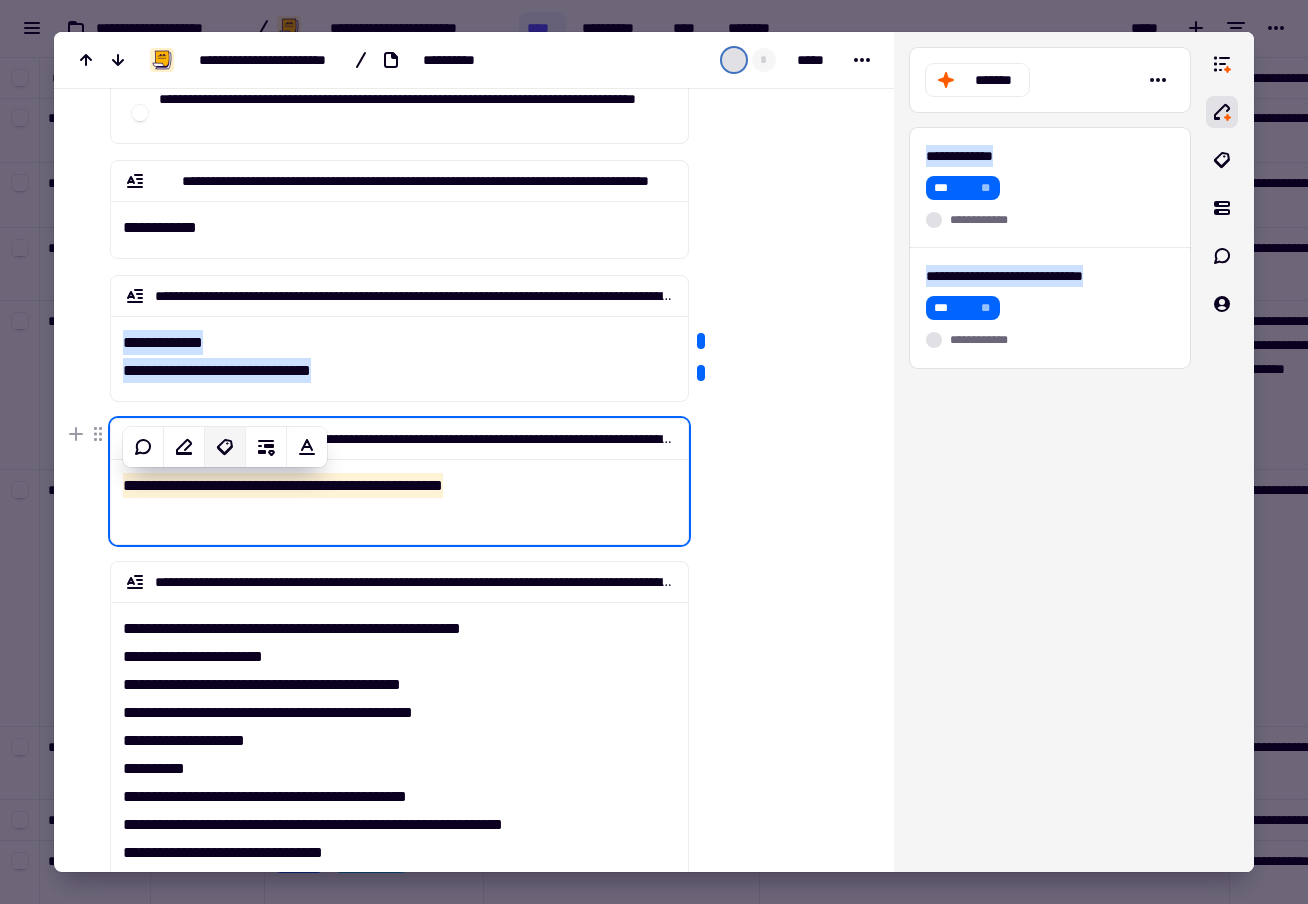 click 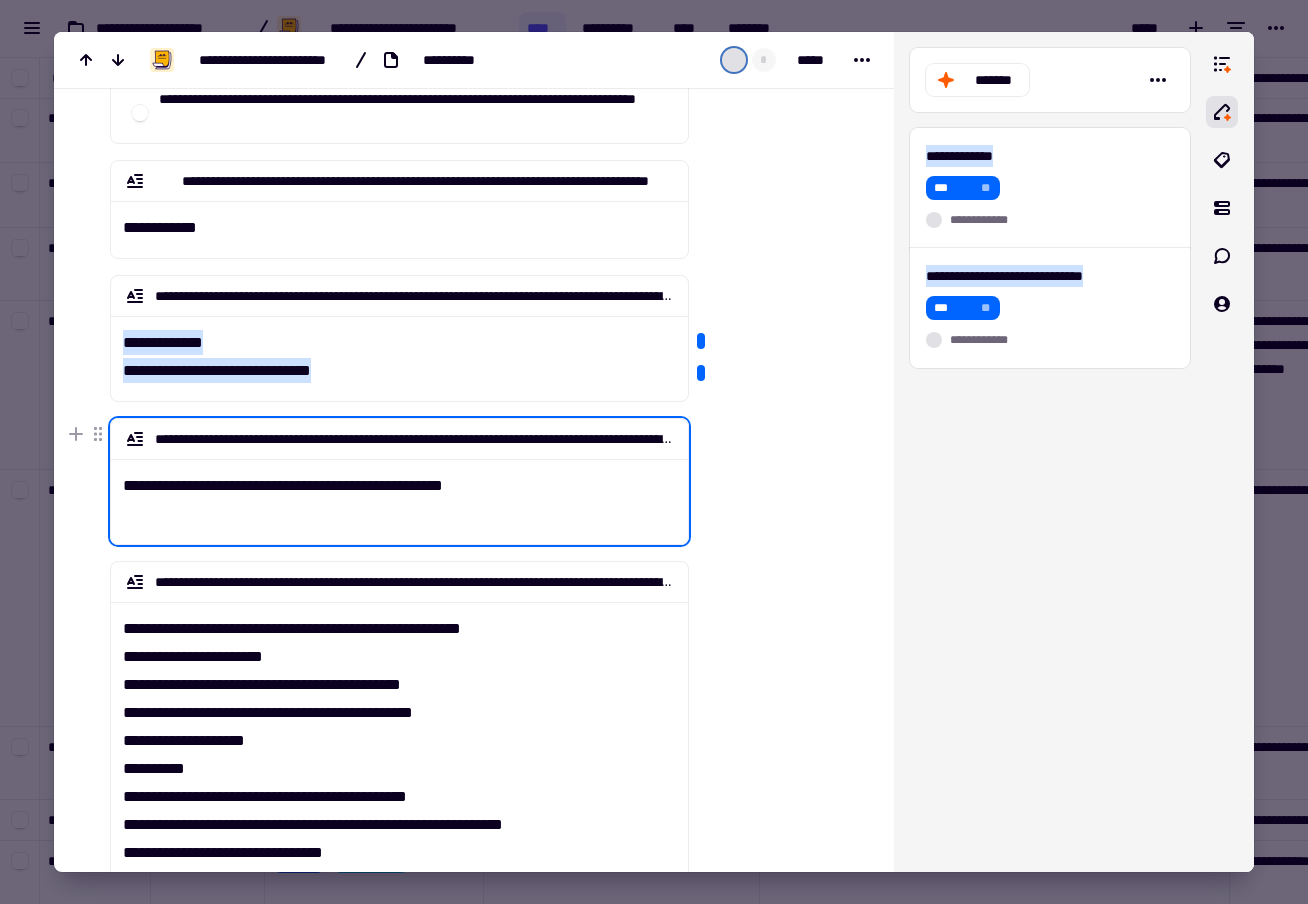 click on "**********" at bounding box center (399, 493) 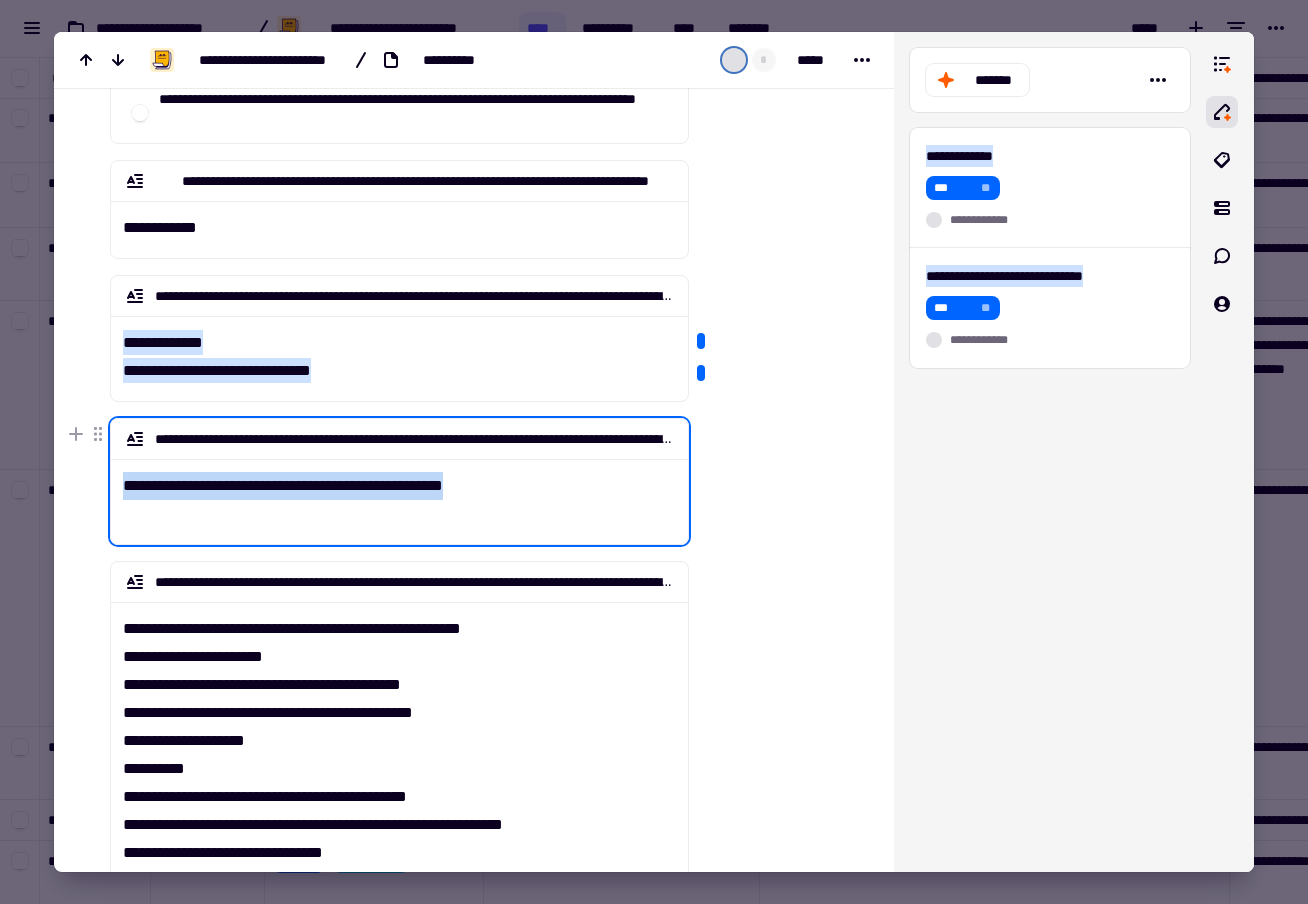 drag, startPoint x: 479, startPoint y: 511, endPoint x: 117, endPoint y: 490, distance: 362.6086 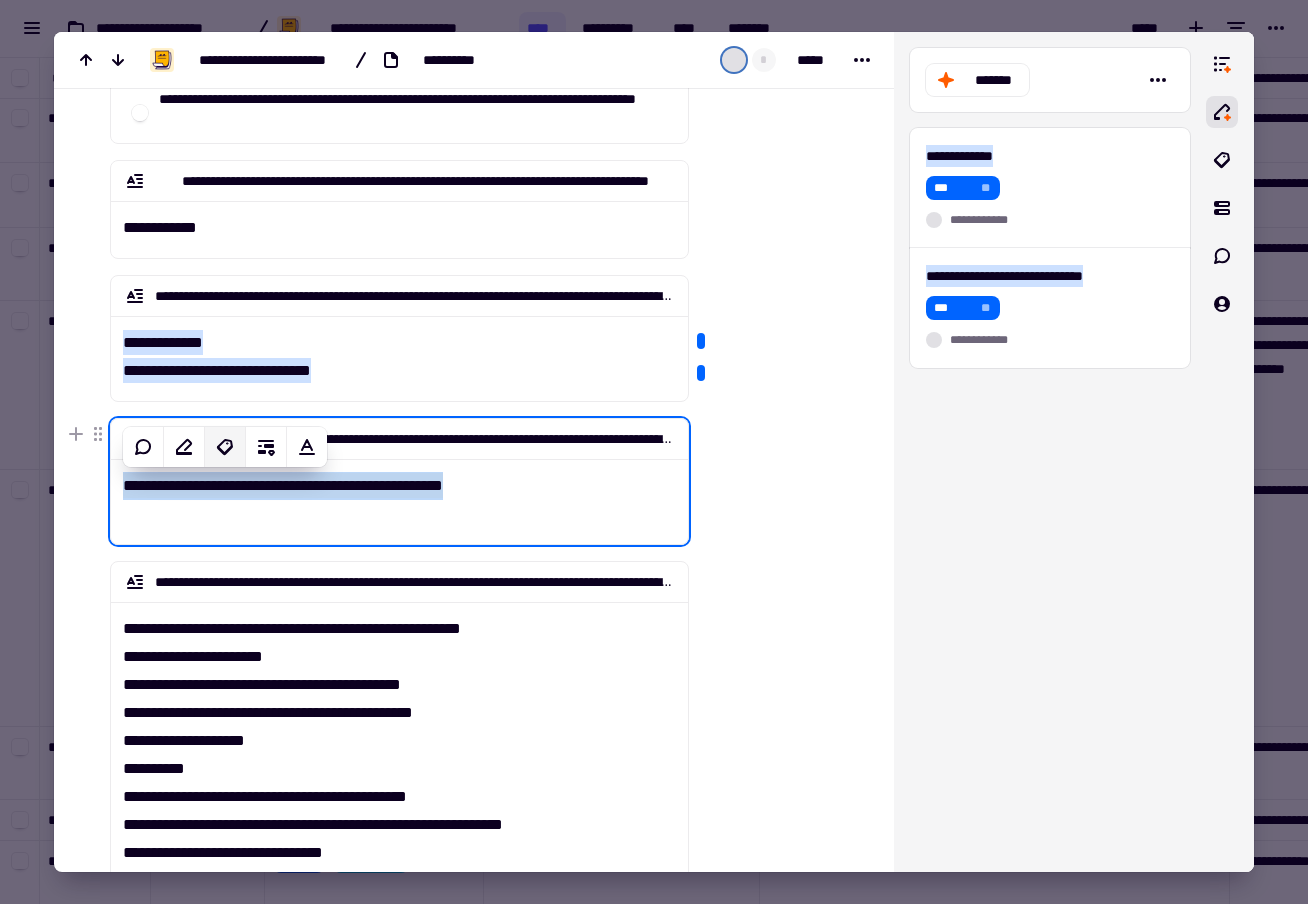click 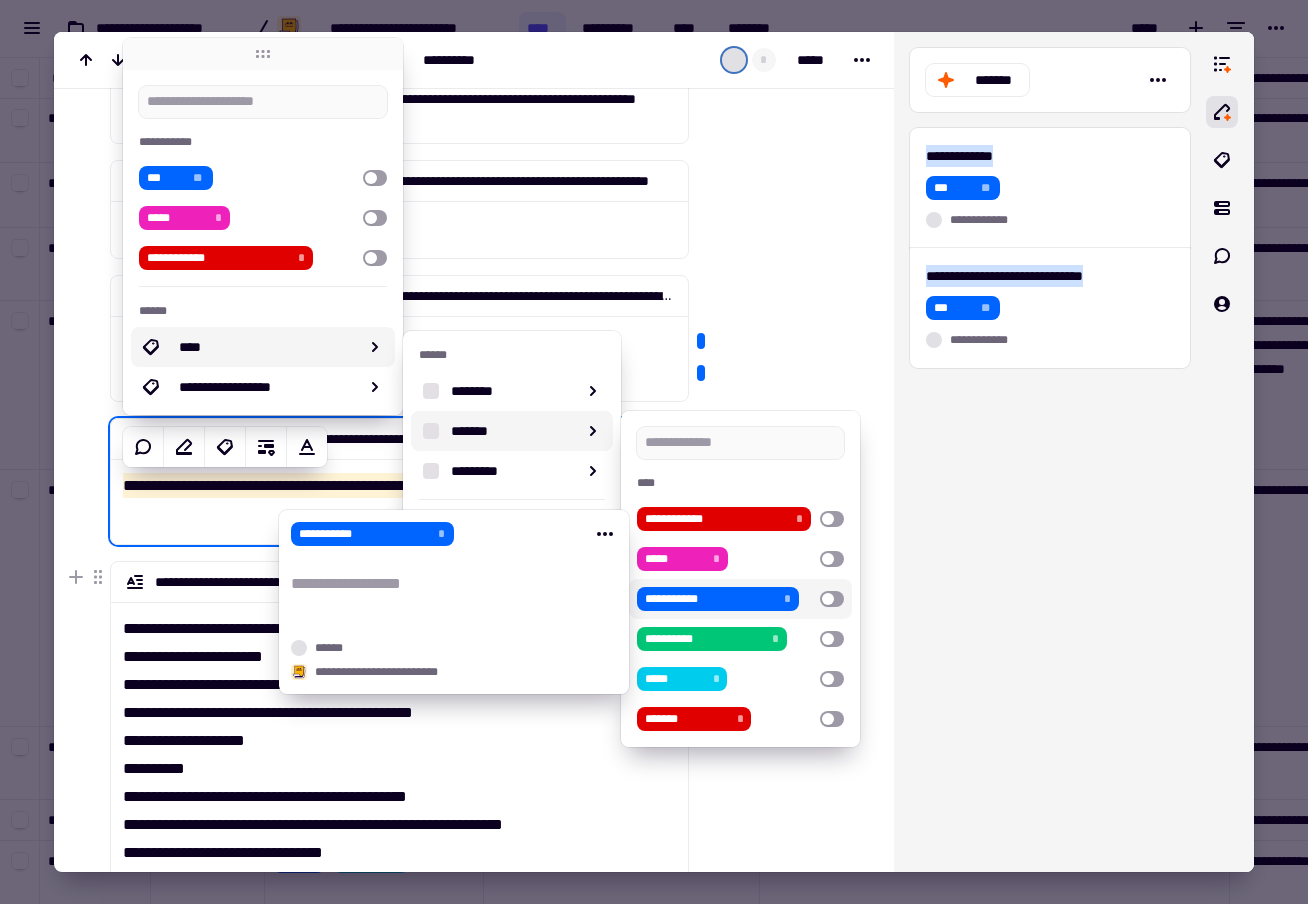 click on "**********" at bounding box center (710, 599) 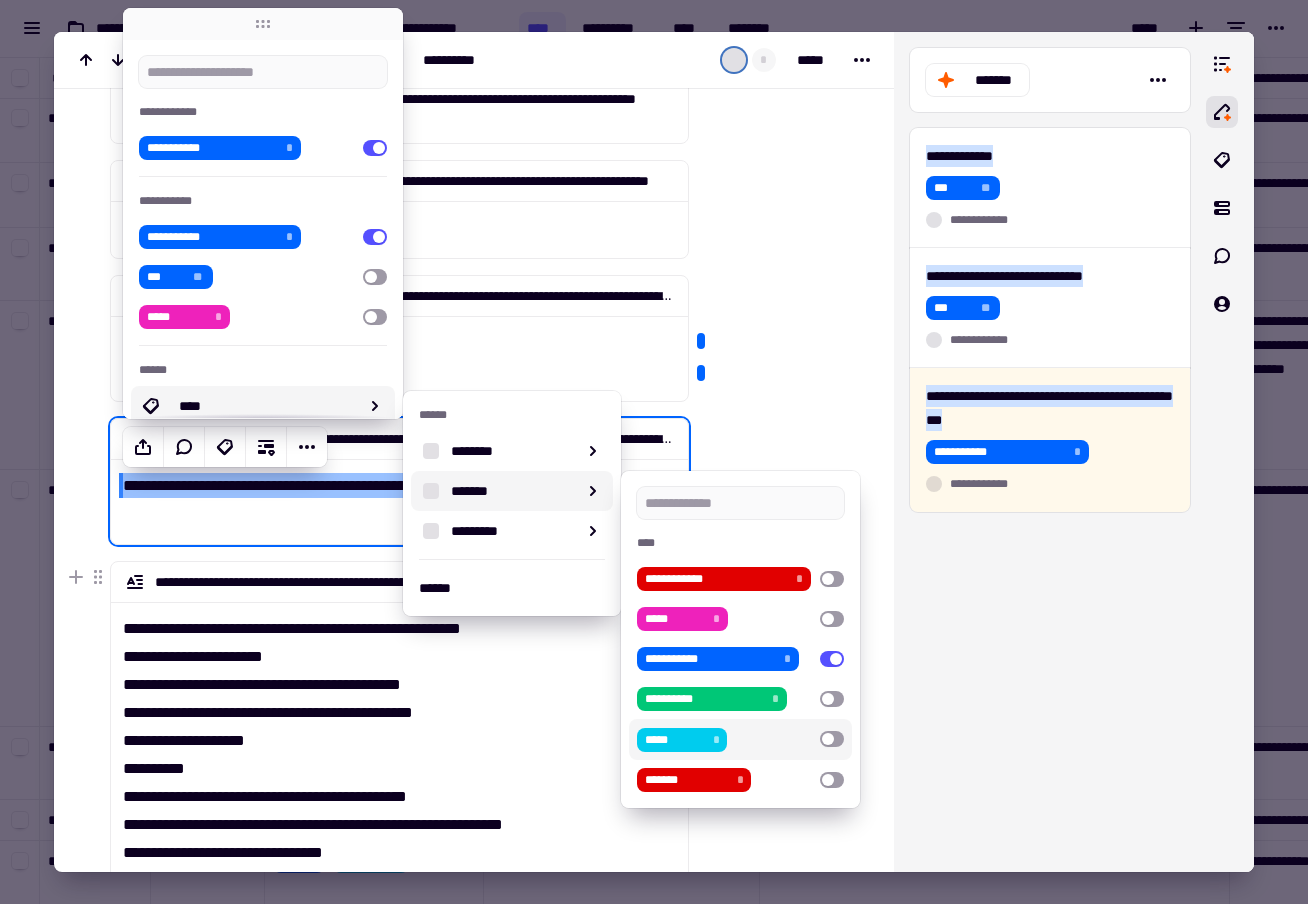 click on "*****" at bounding box center (675, 740) 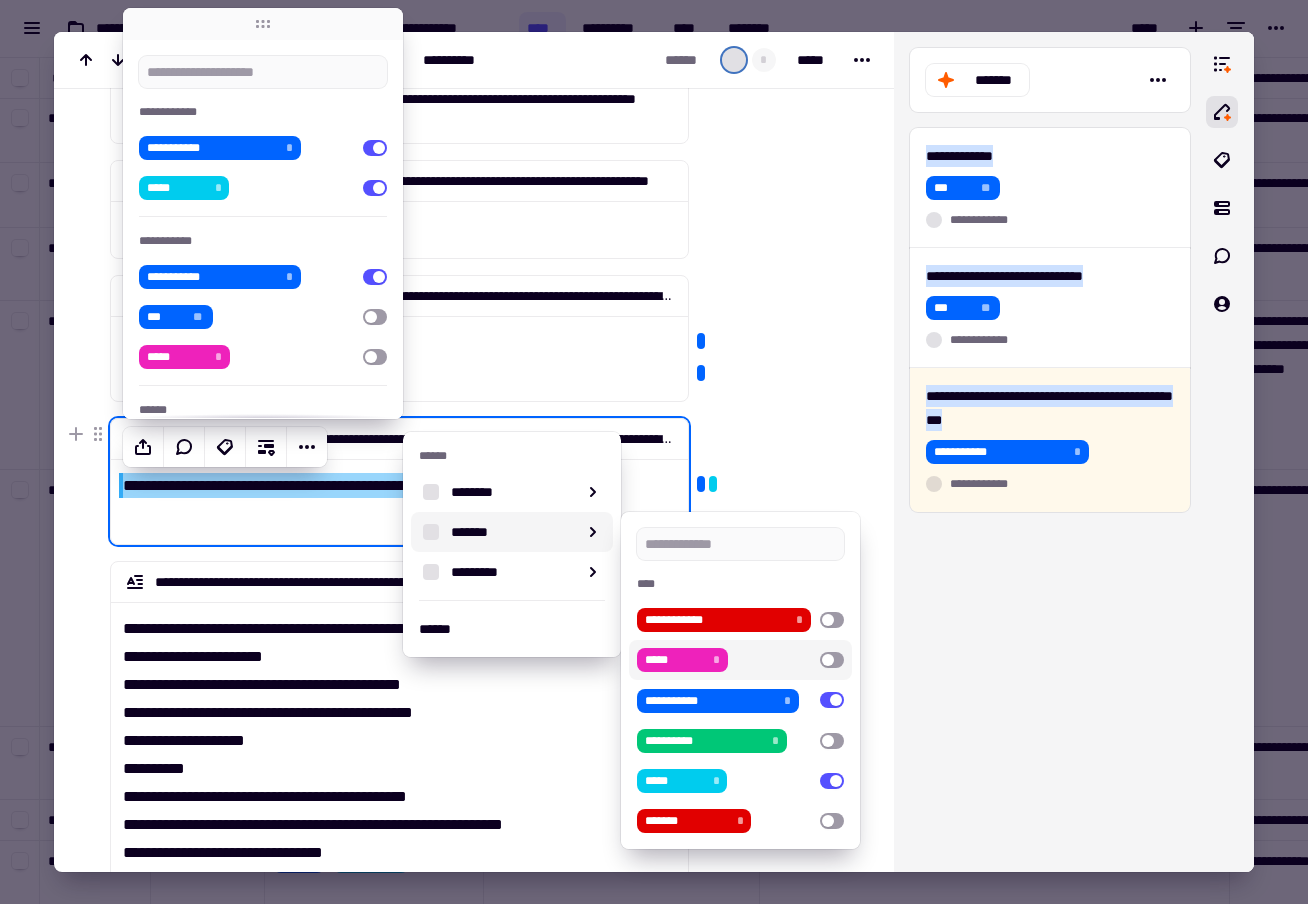 click at bounding box center (779, -1301) 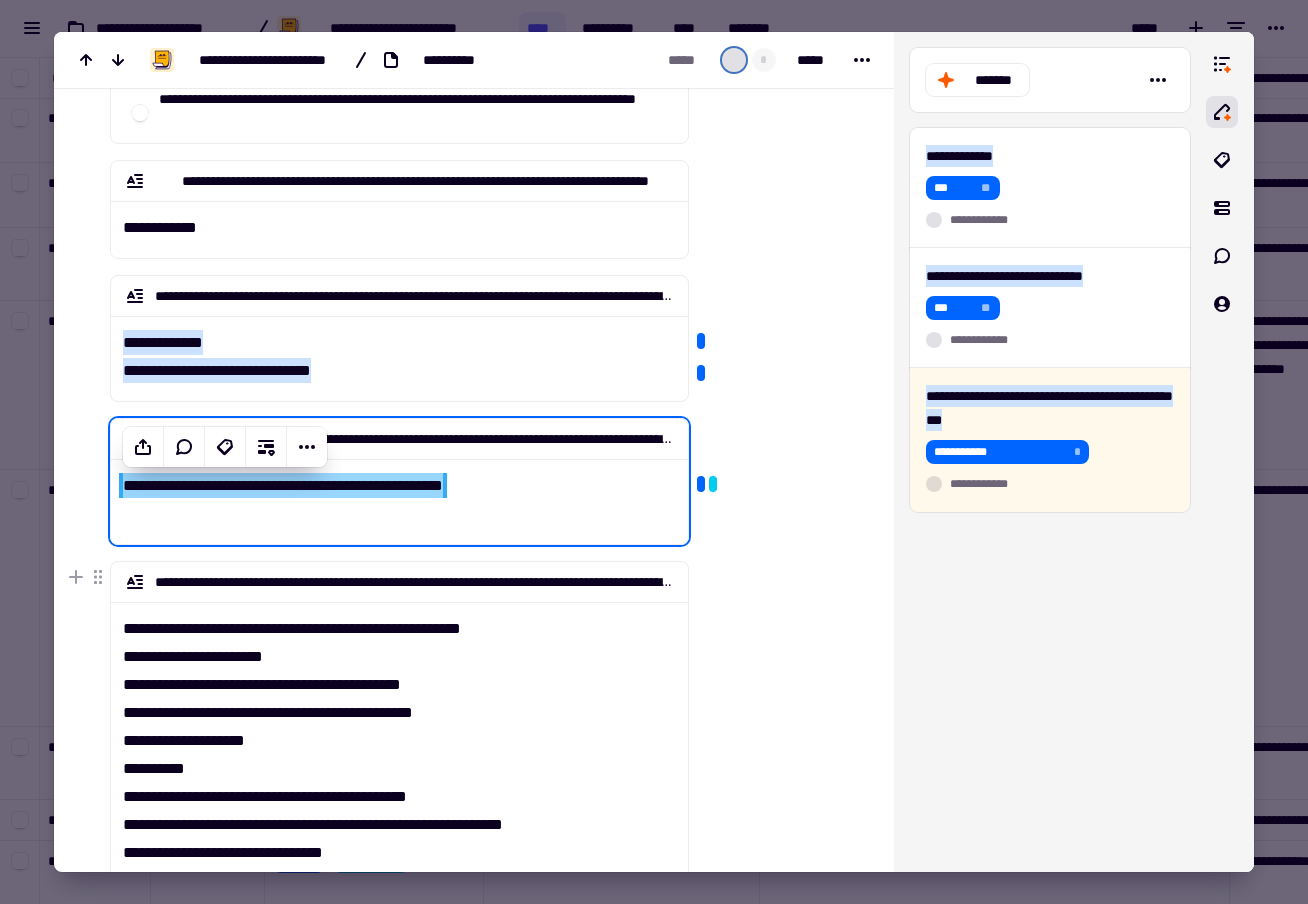click on "**********" at bounding box center [399, 804] 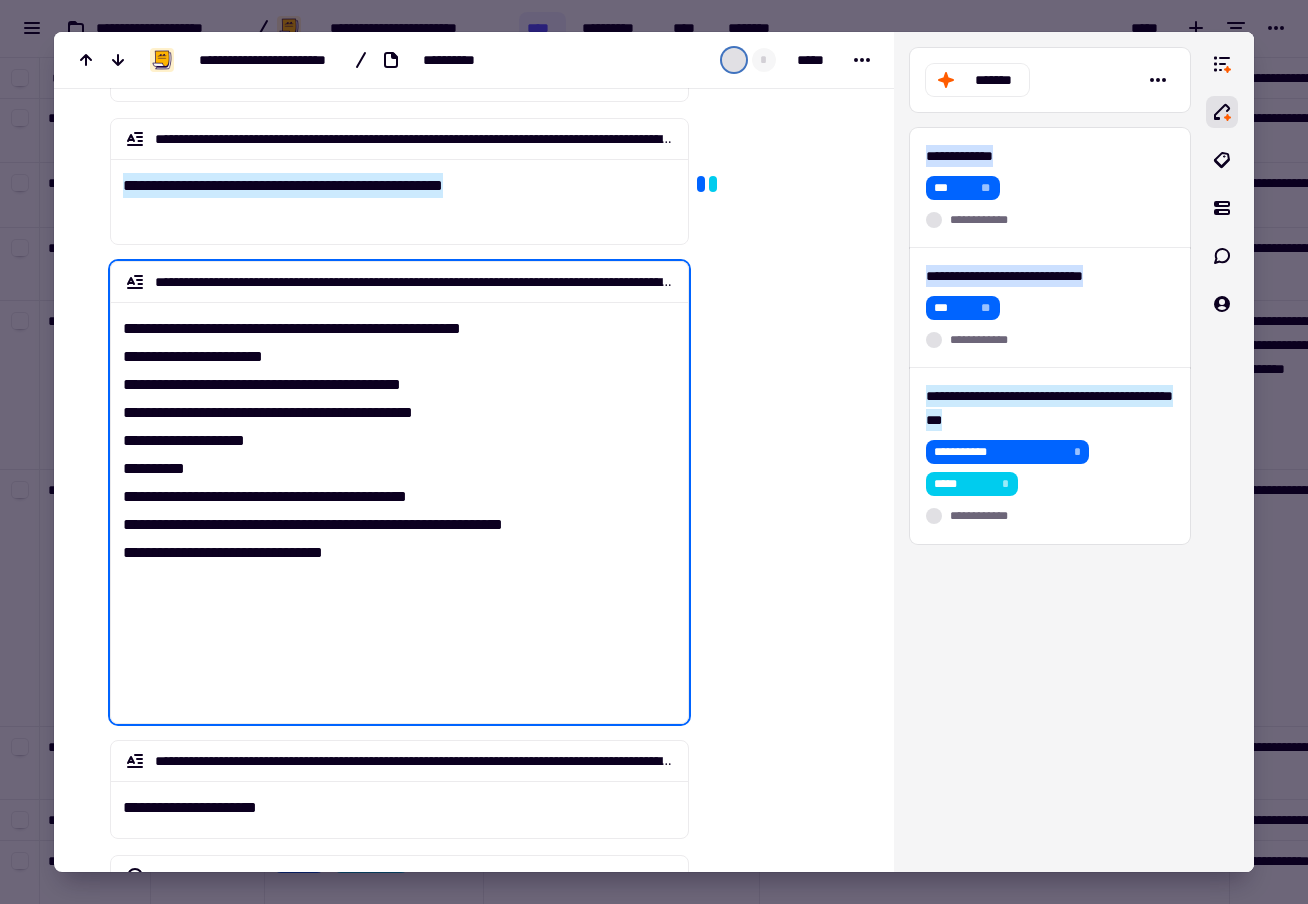 scroll, scrollTop: 3515, scrollLeft: 0, axis: vertical 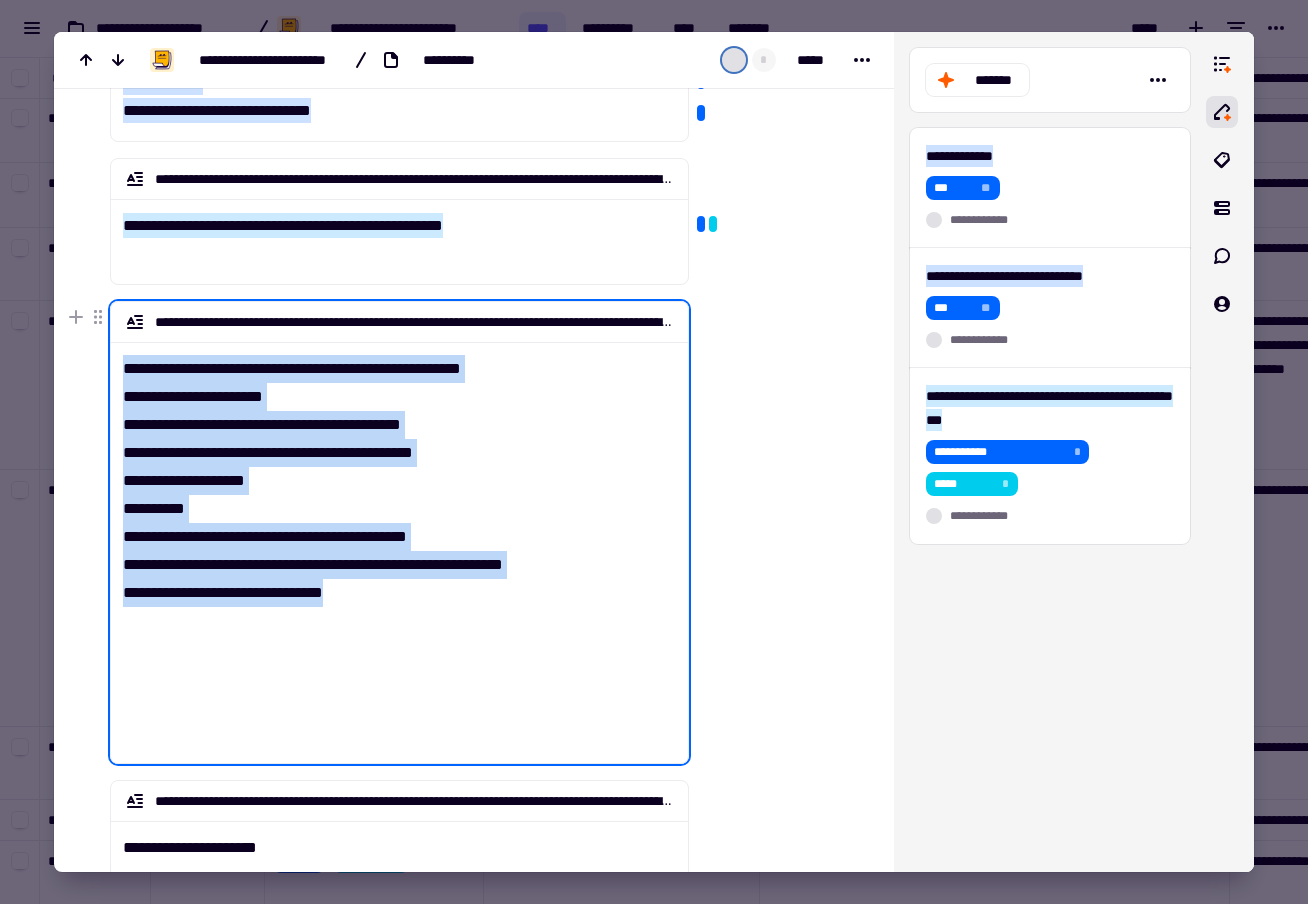 drag, startPoint x: 633, startPoint y: 729, endPoint x: 114, endPoint y: 357, distance: 638.54913 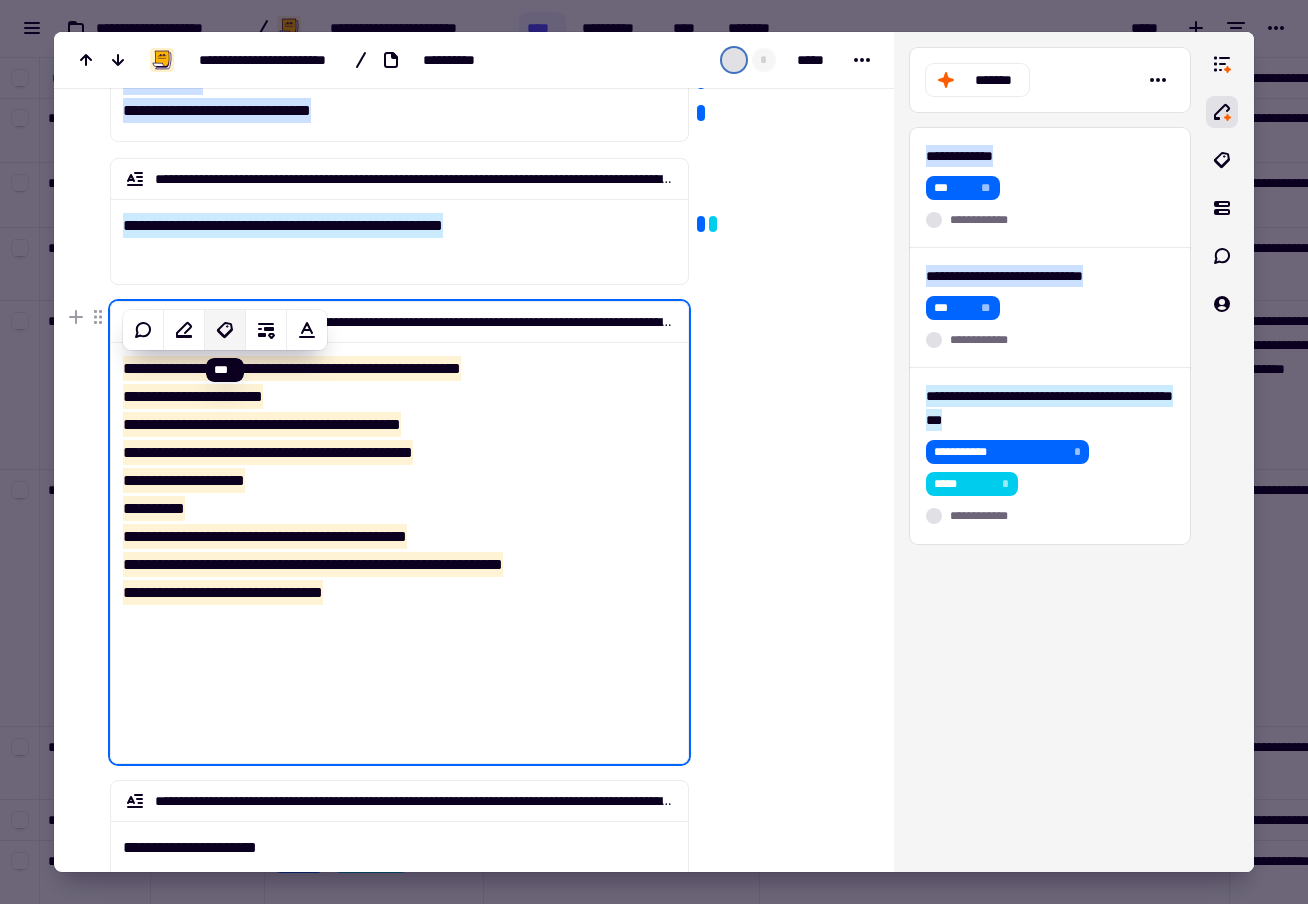 click 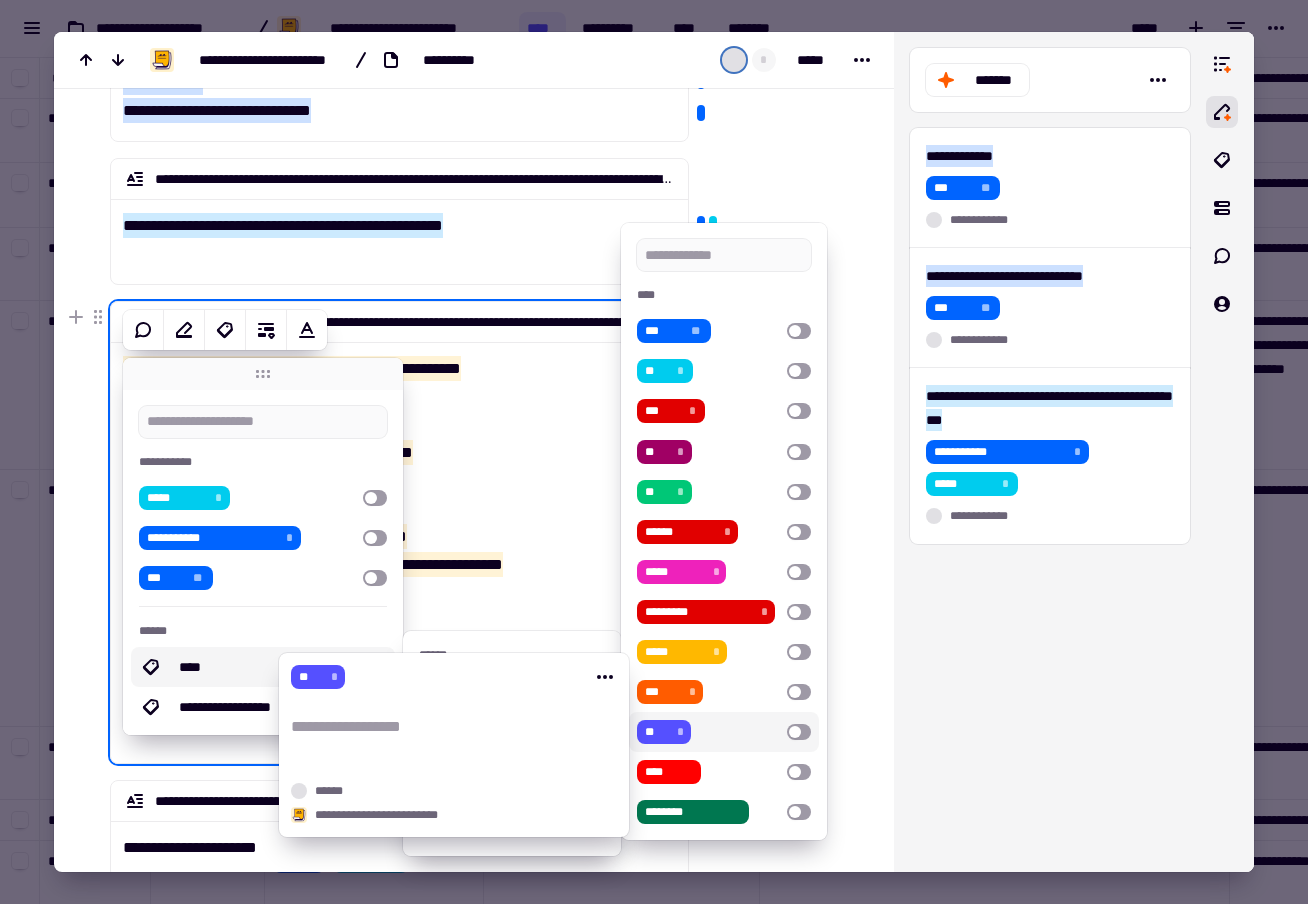 click on "**" at bounding box center [657, 732] 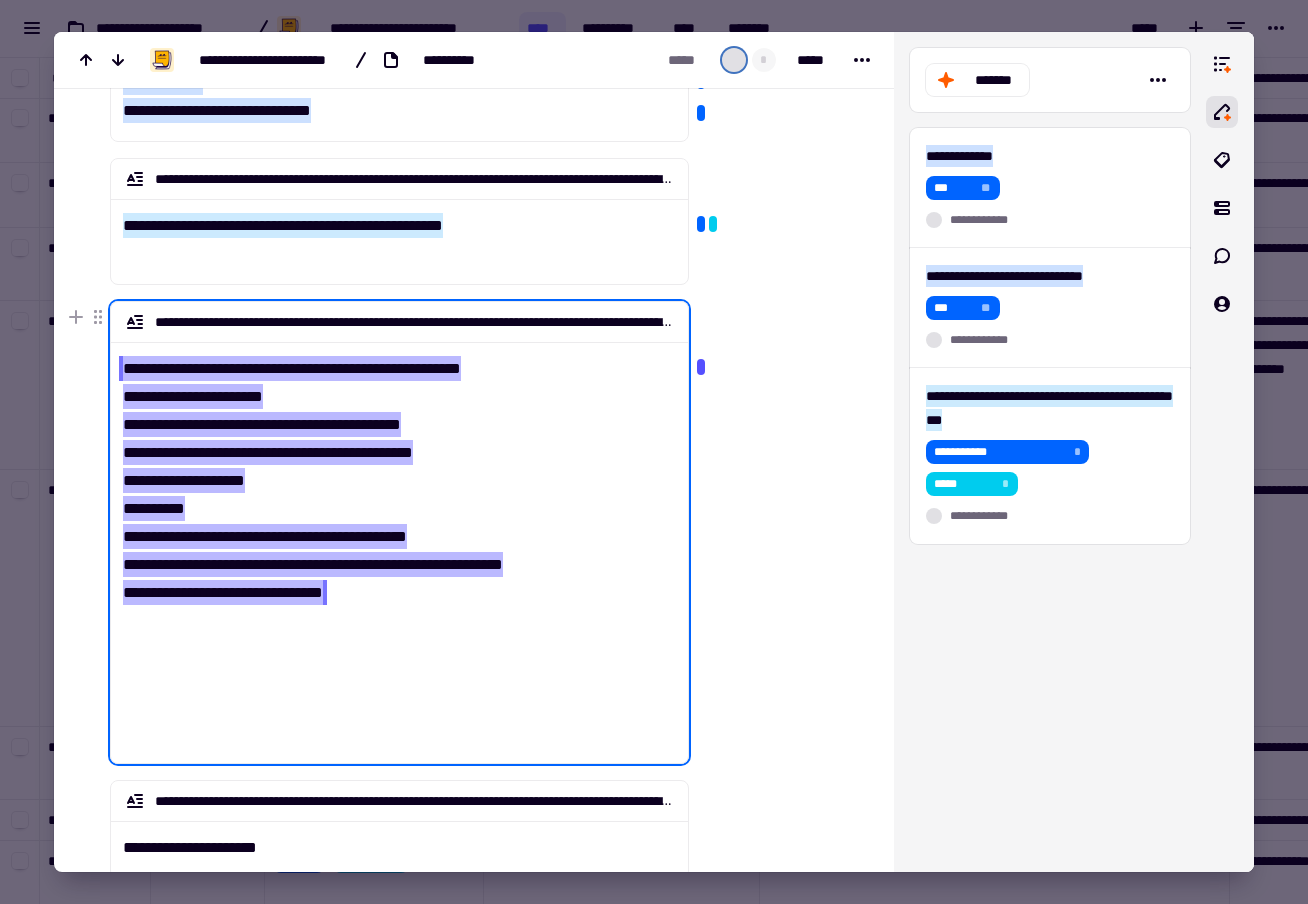 click on "**********" at bounding box center (399, 544) 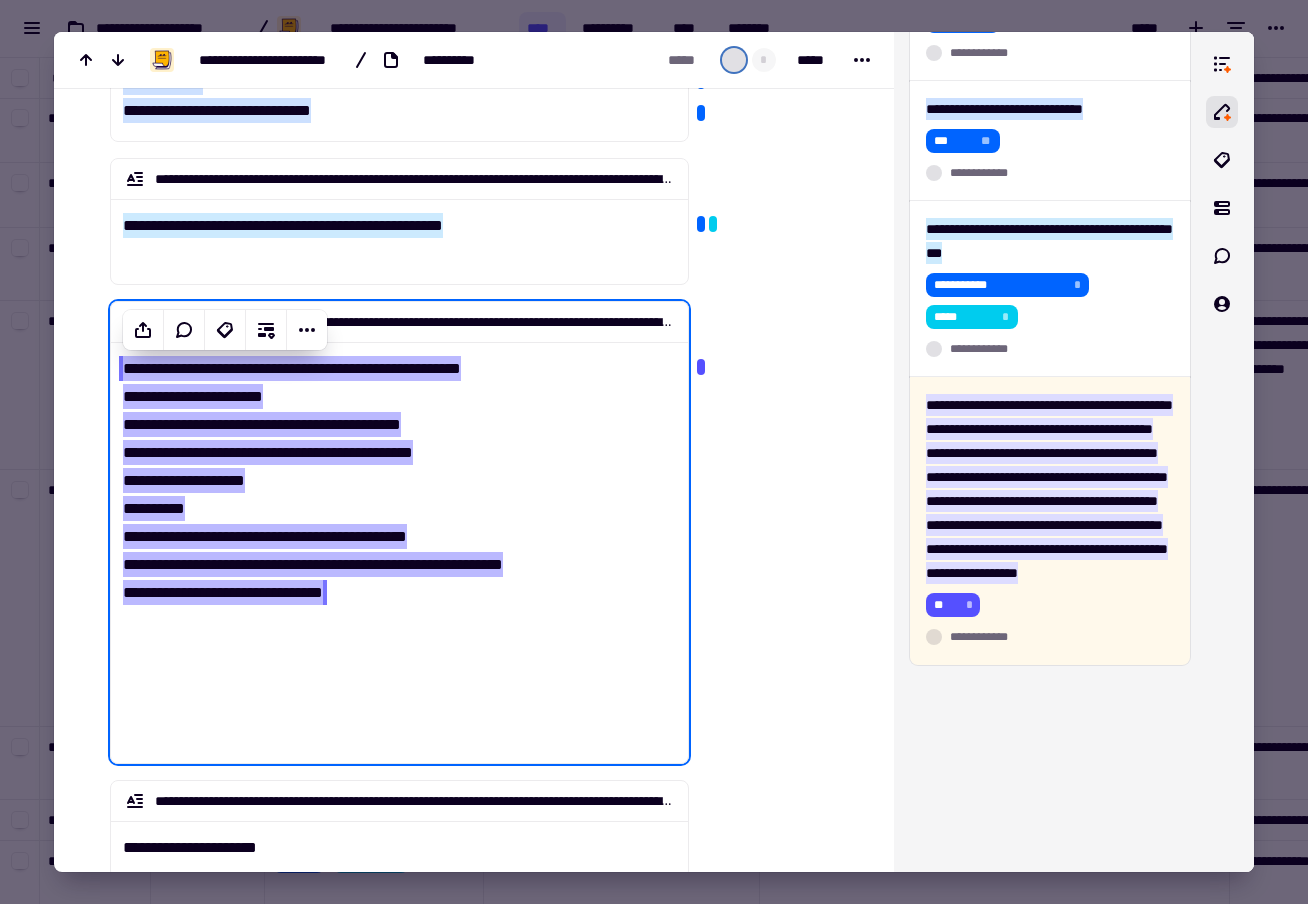 scroll, scrollTop: 551, scrollLeft: 0, axis: vertical 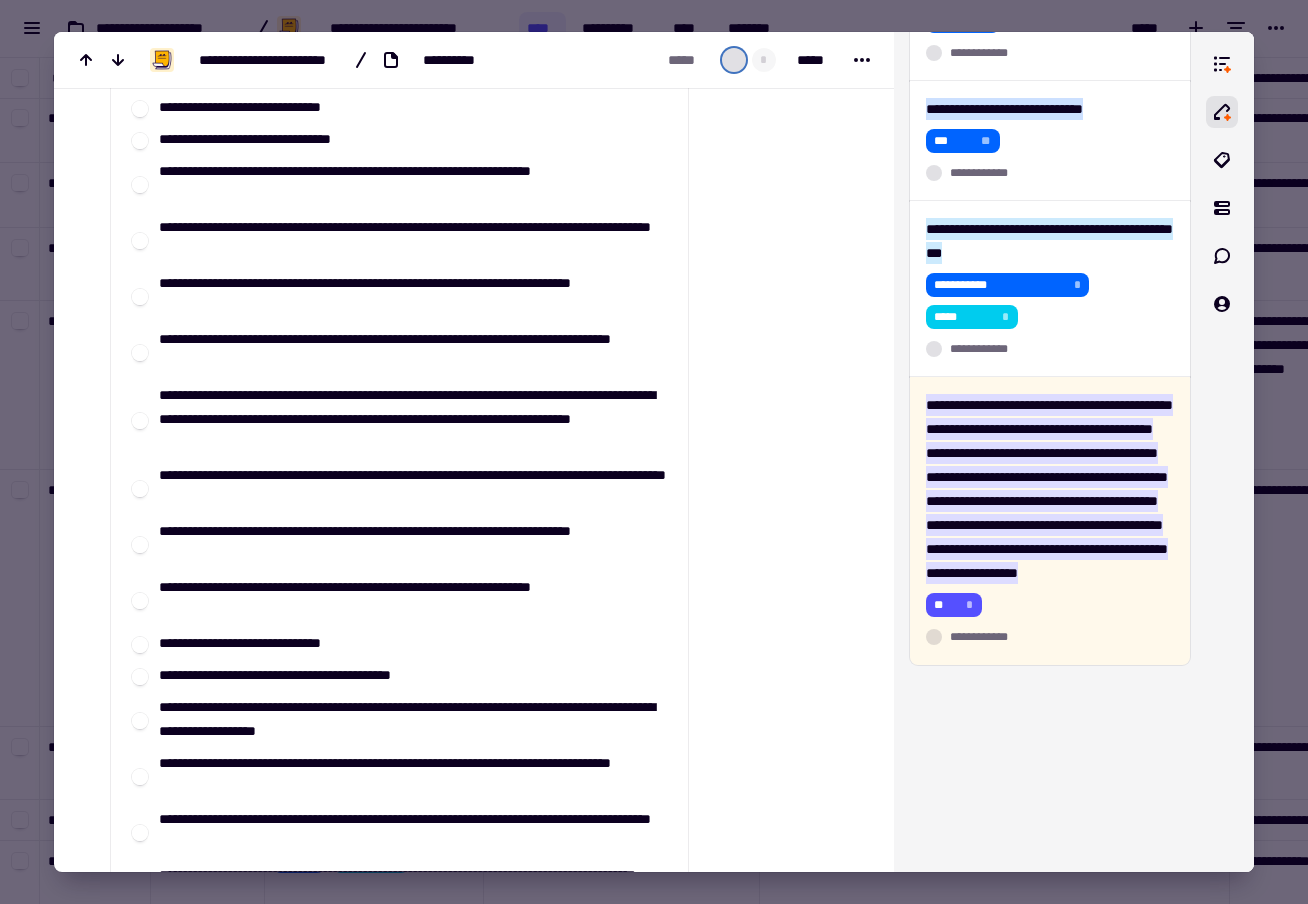 click at bounding box center [654, 452] 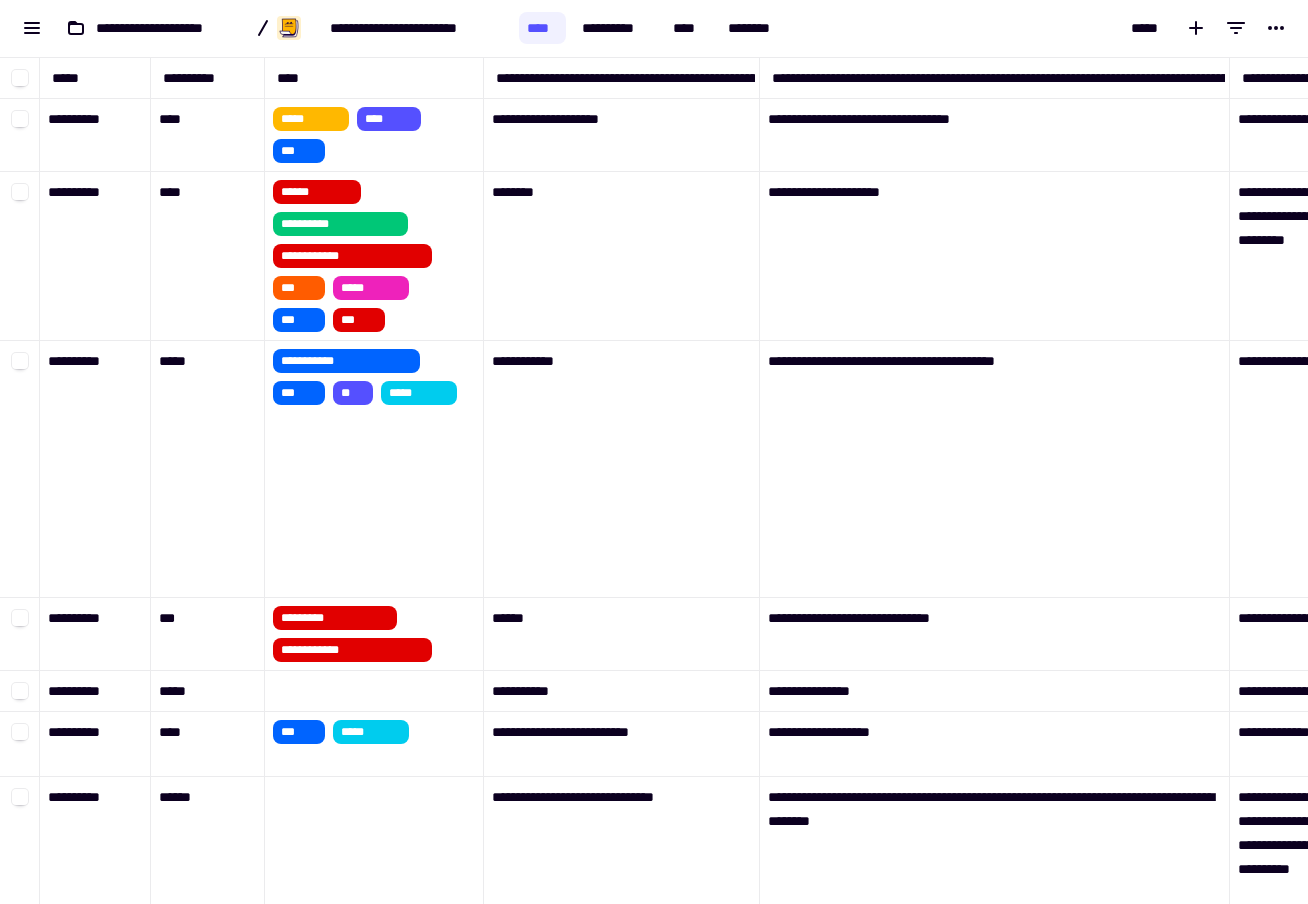 scroll, scrollTop: 0, scrollLeft: 0, axis: both 